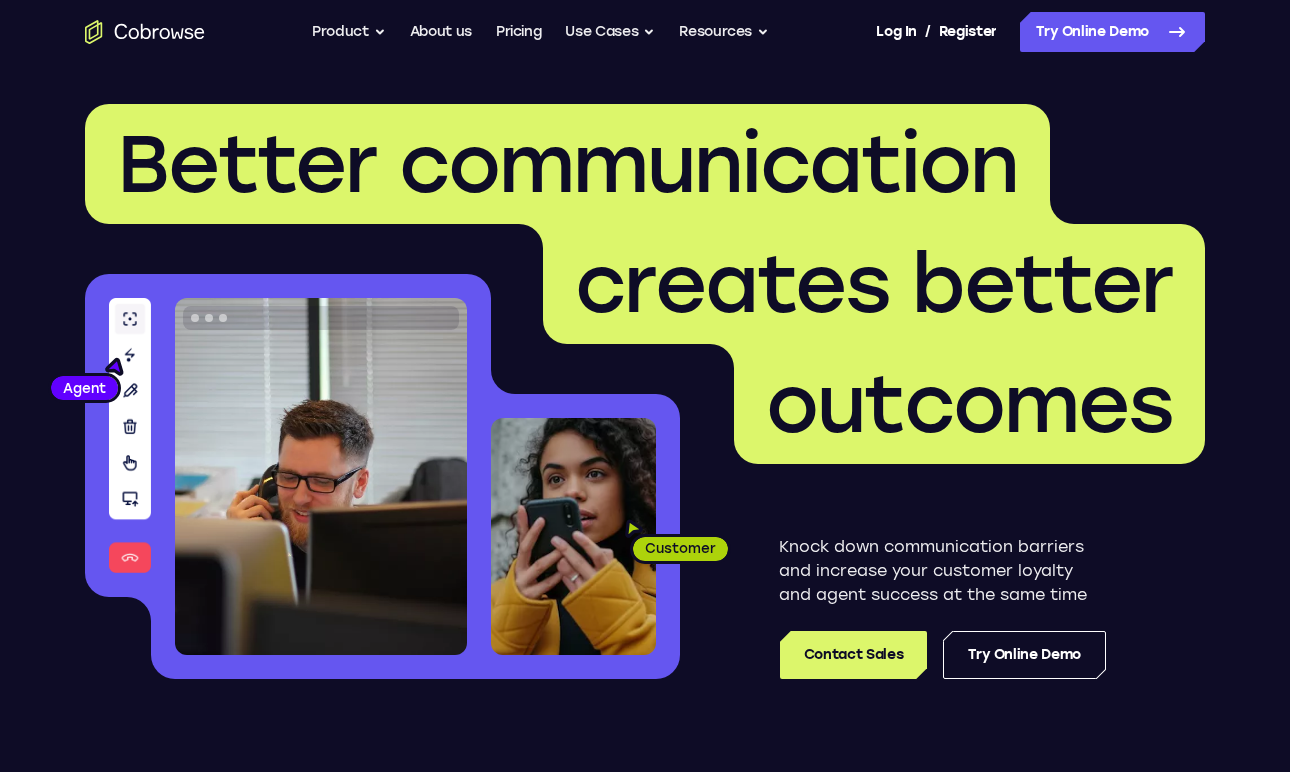 scroll, scrollTop: 0, scrollLeft: 0, axis: both 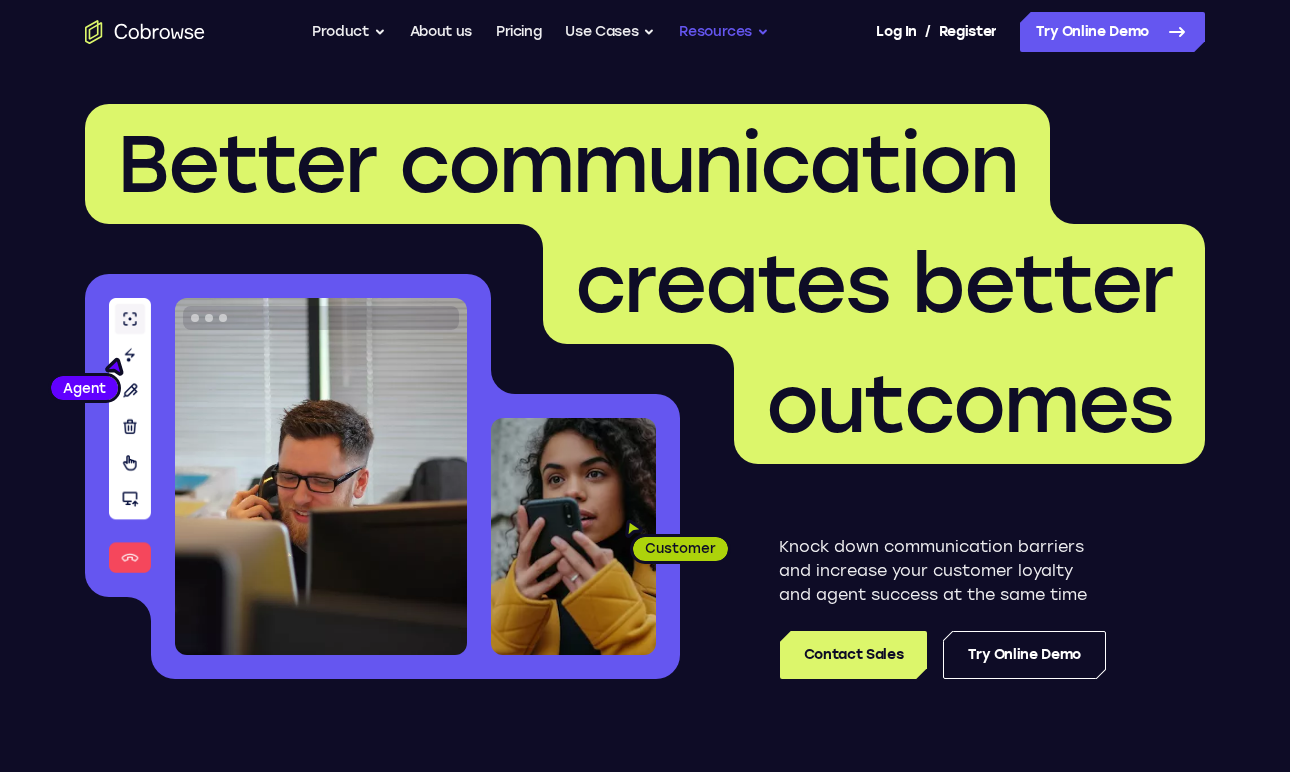 click on "Resources" at bounding box center [724, 32] 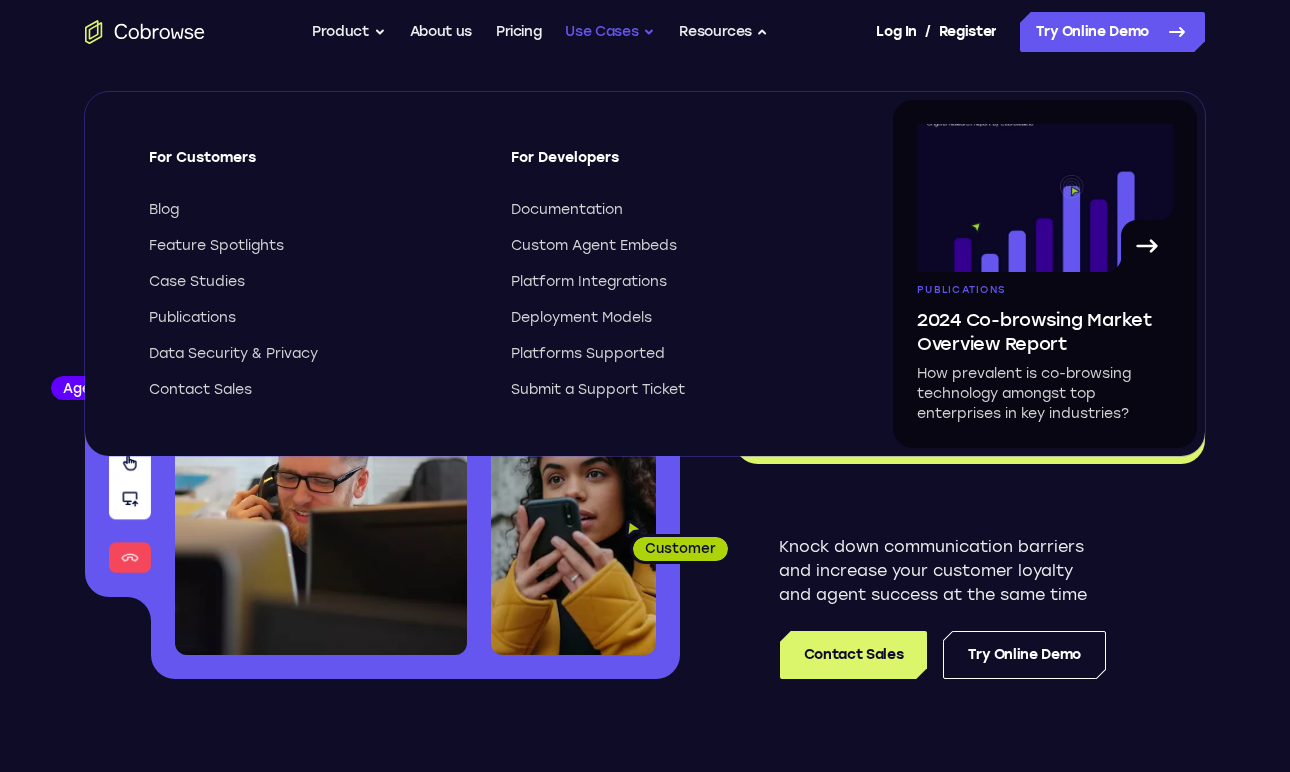 click on "Use Cases" at bounding box center (610, 32) 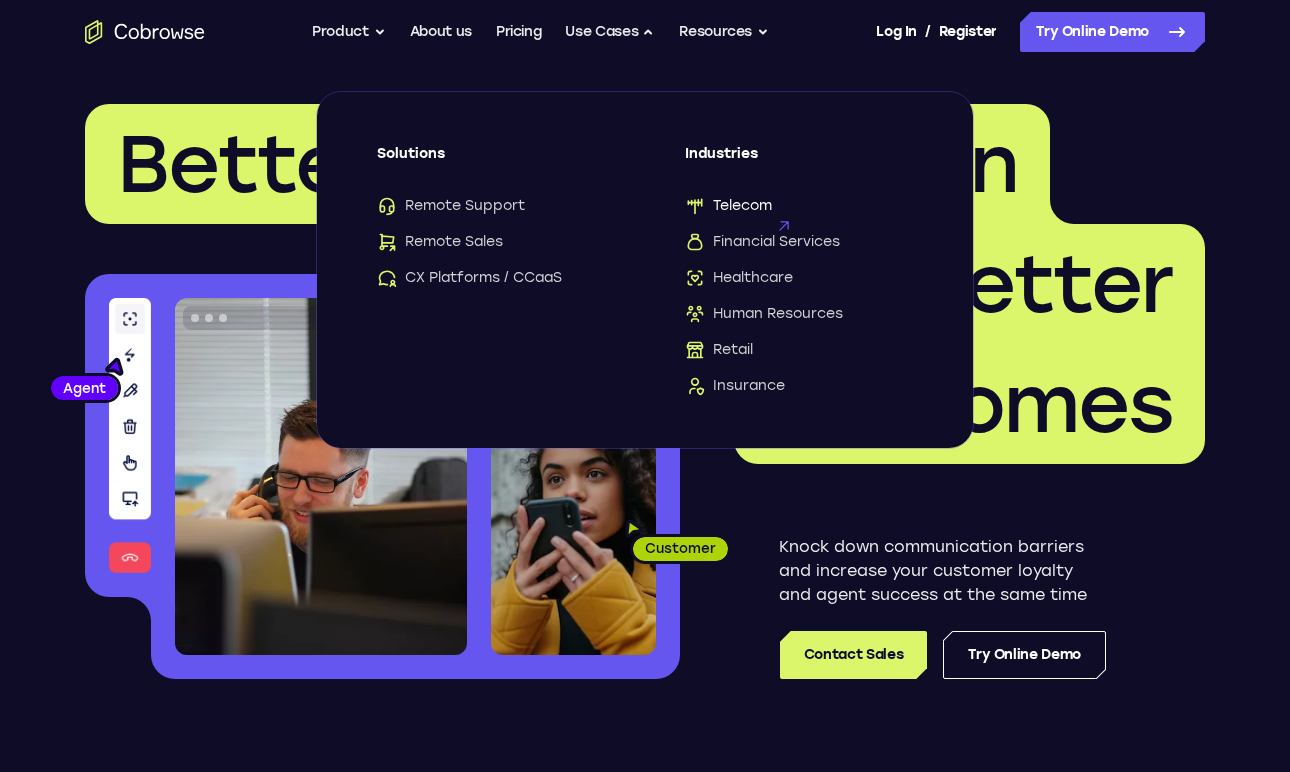 click on "Telecom" at bounding box center [728, 206] 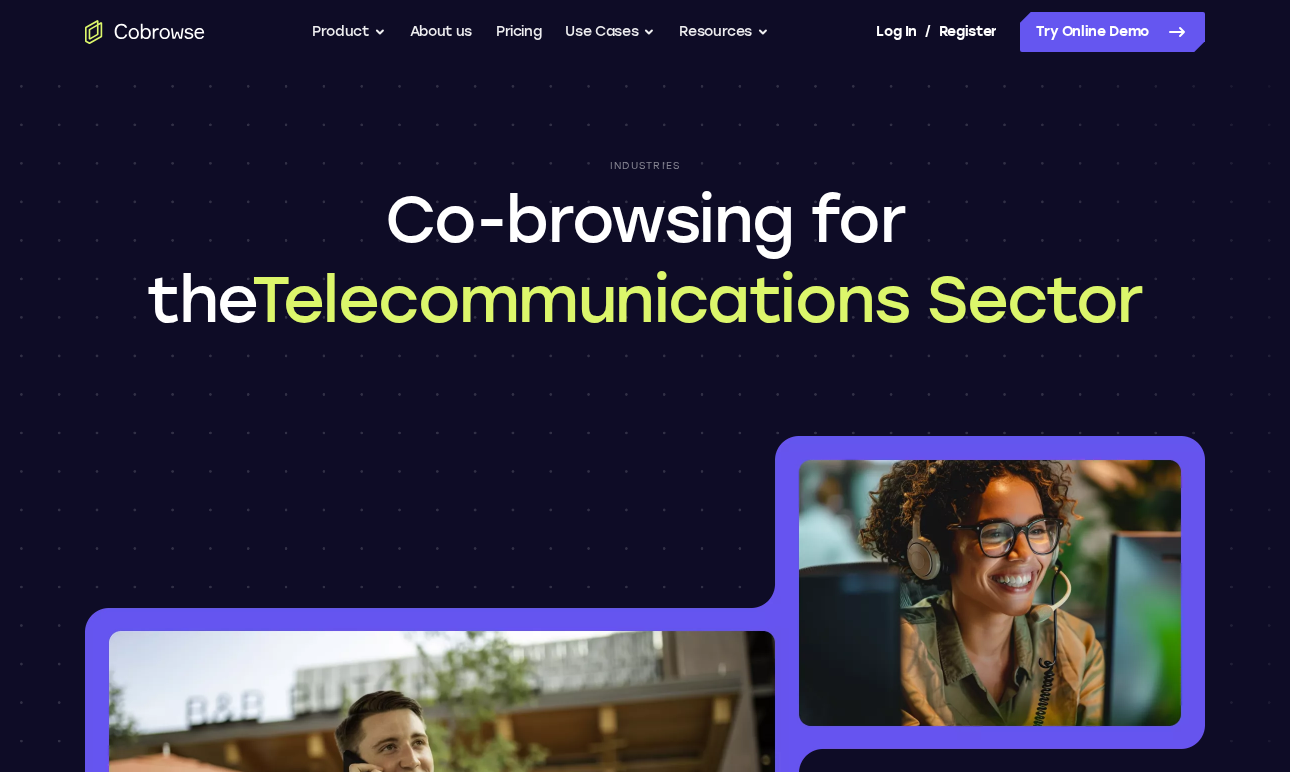 scroll, scrollTop: 0, scrollLeft: 0, axis: both 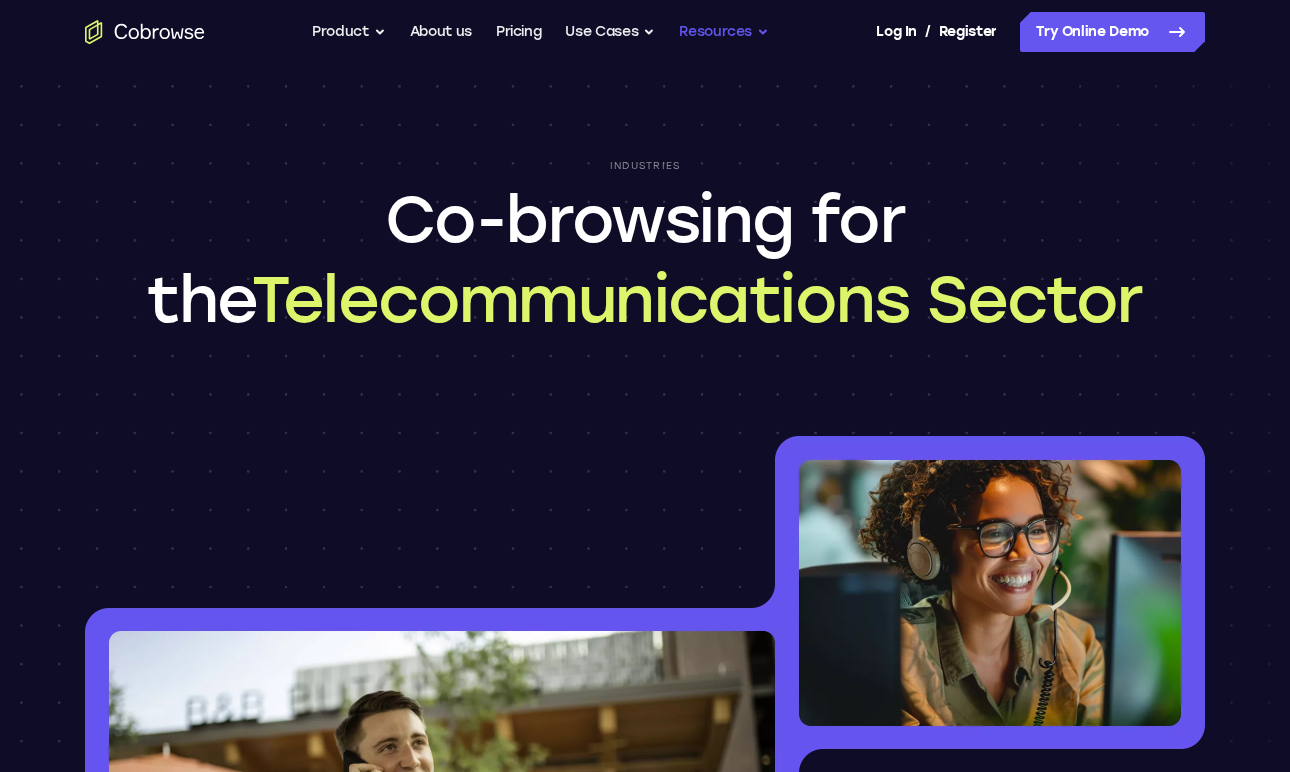 click on "Resources" at bounding box center (724, 32) 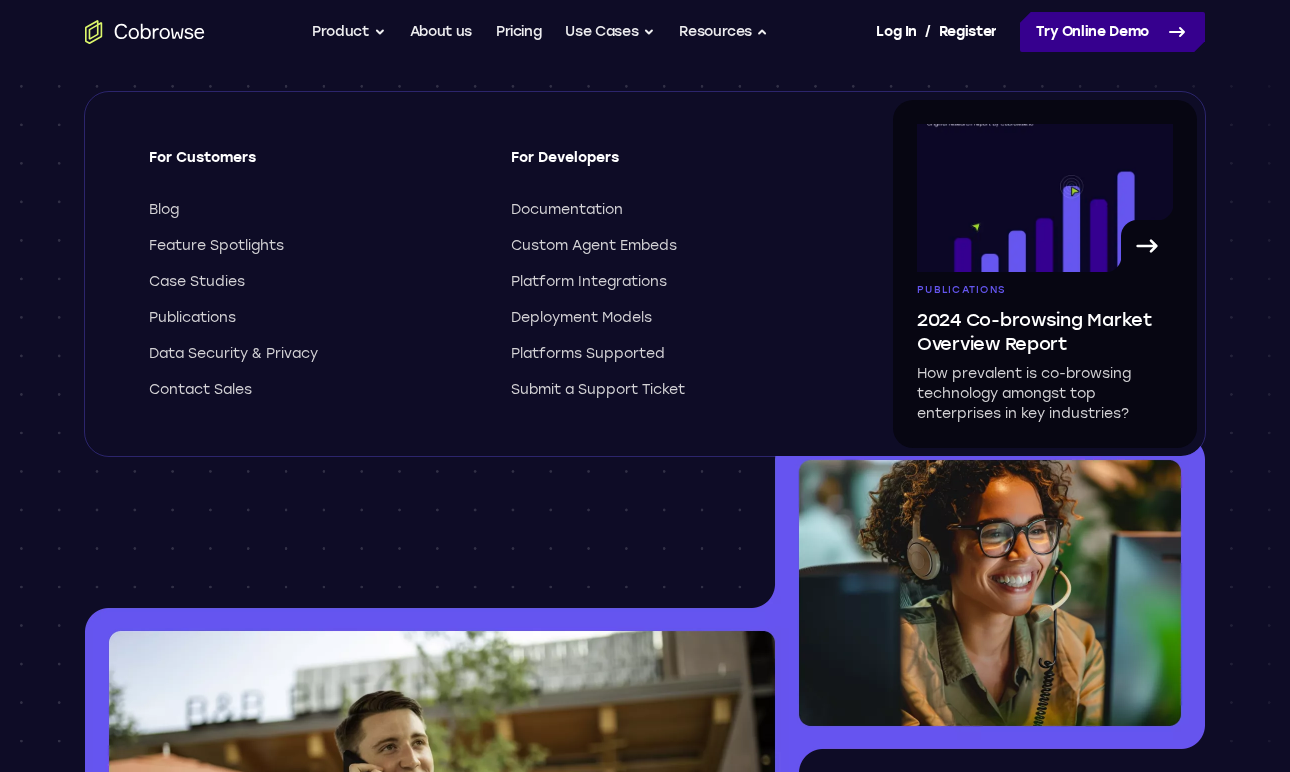 click on "Try Online Demo" at bounding box center (1112, 32) 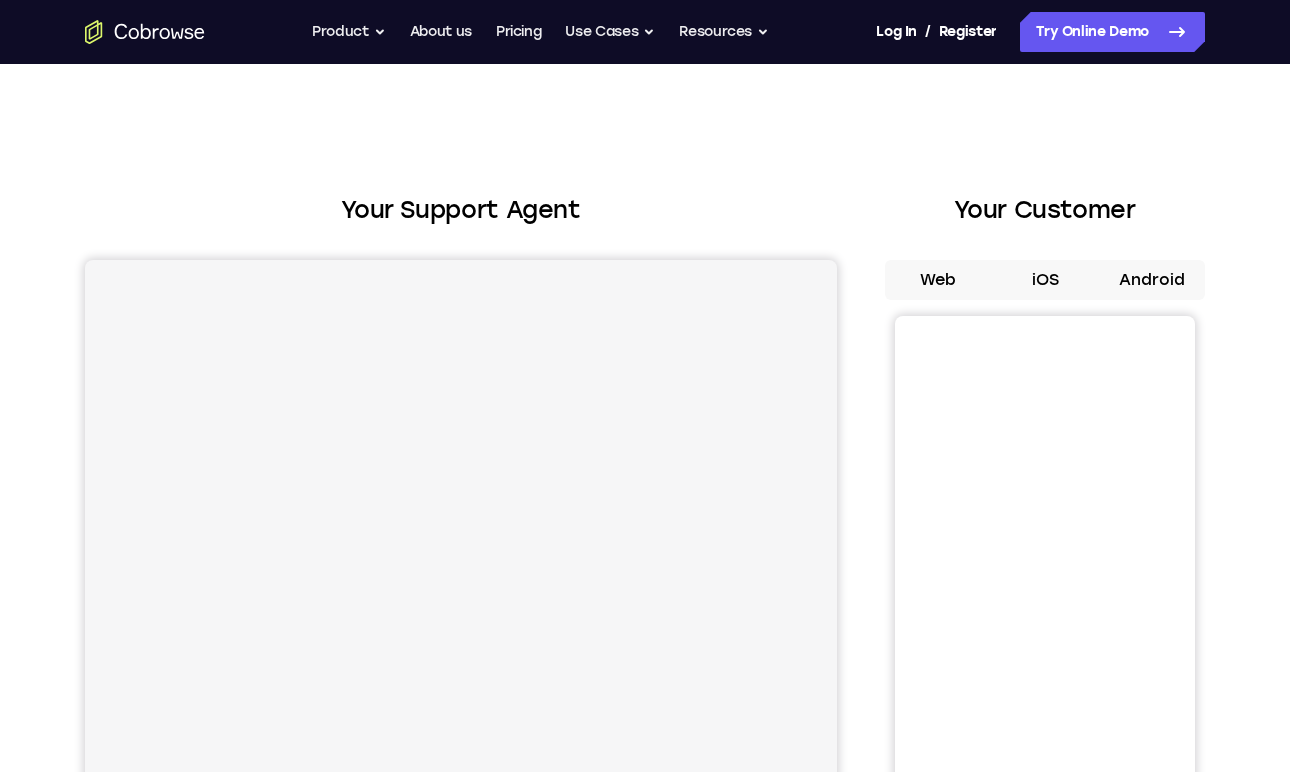 scroll, scrollTop: 0, scrollLeft: 0, axis: both 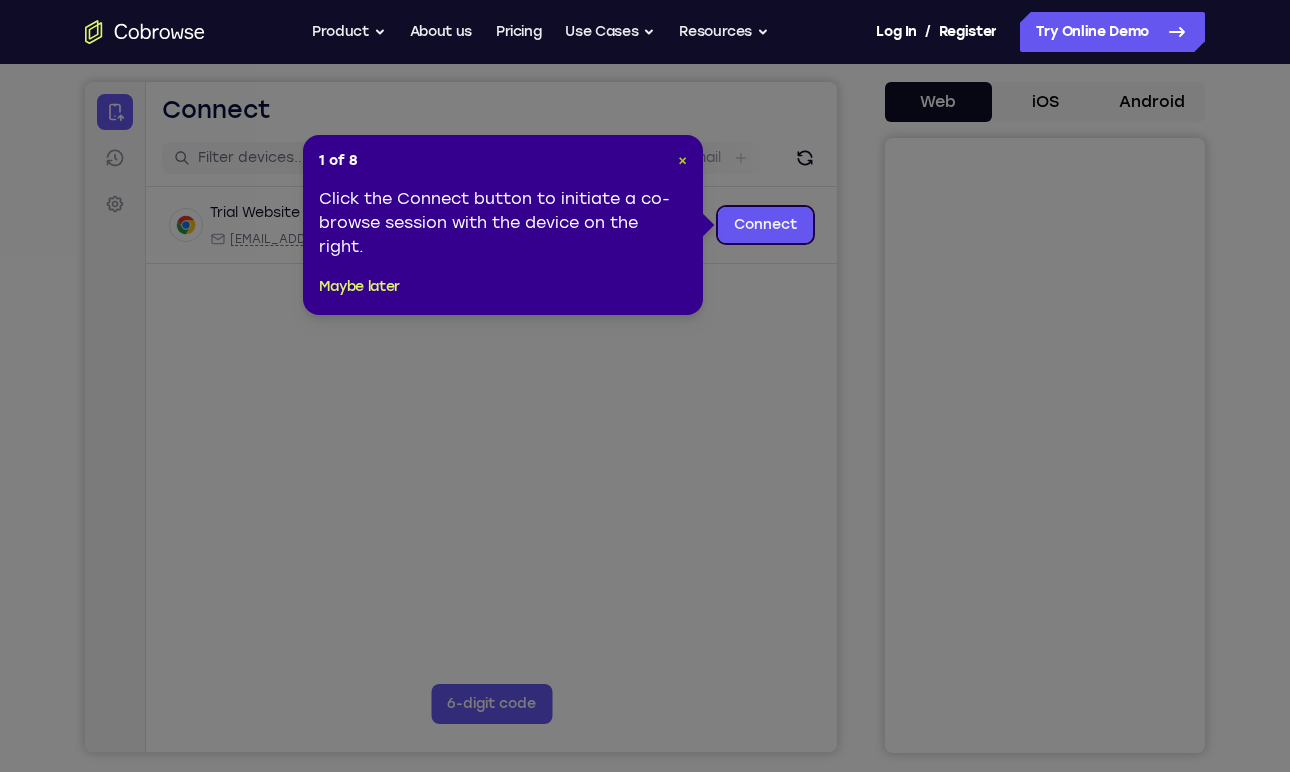 click on "×" at bounding box center (682, 160) 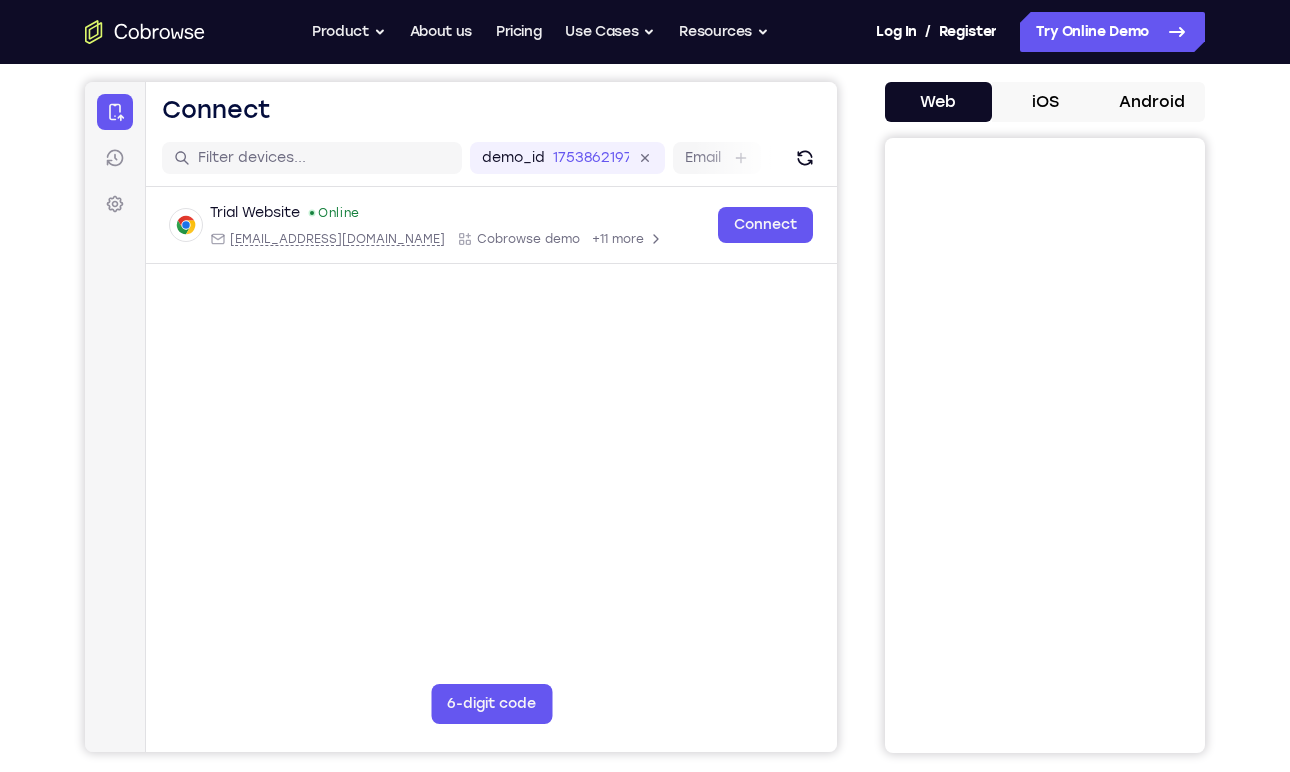scroll, scrollTop: 0, scrollLeft: 0, axis: both 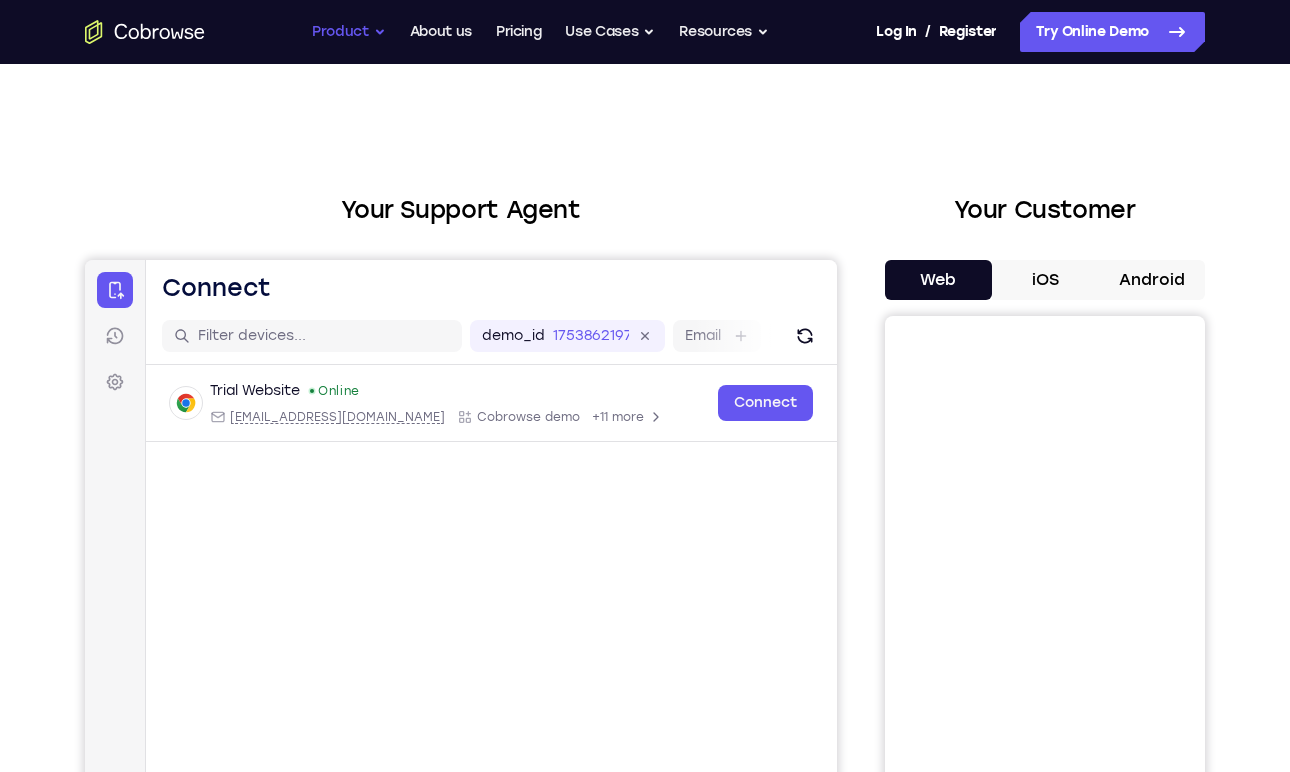 click on "Product" at bounding box center [349, 32] 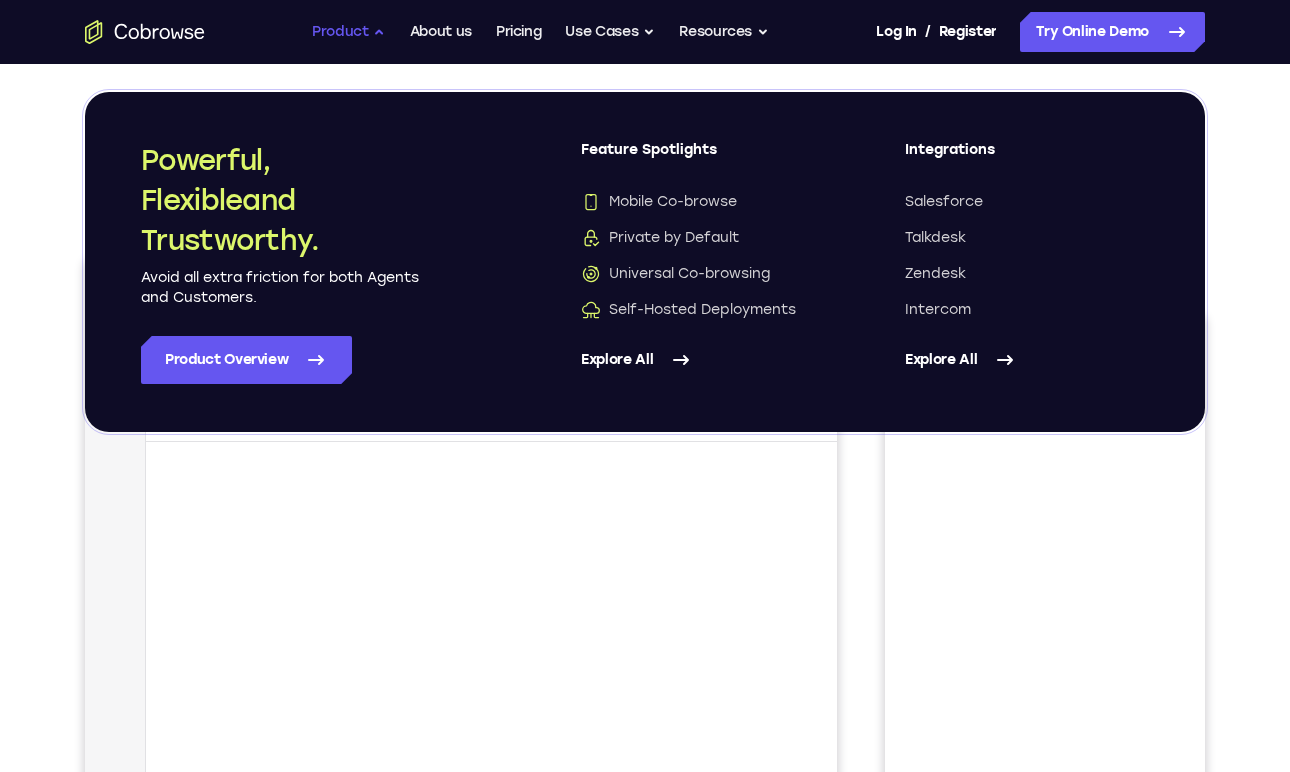 click on "Product" at bounding box center (349, 32) 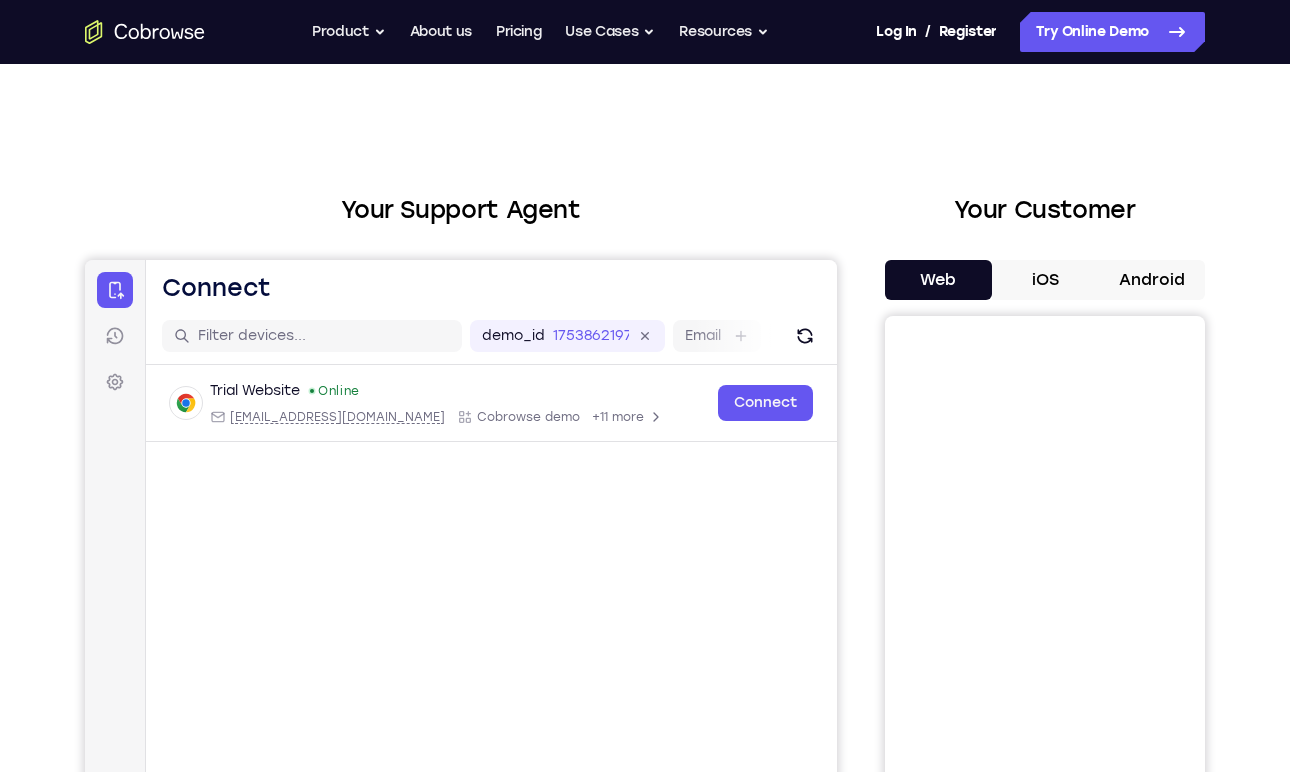 click on "iOS" at bounding box center (1045, 280) 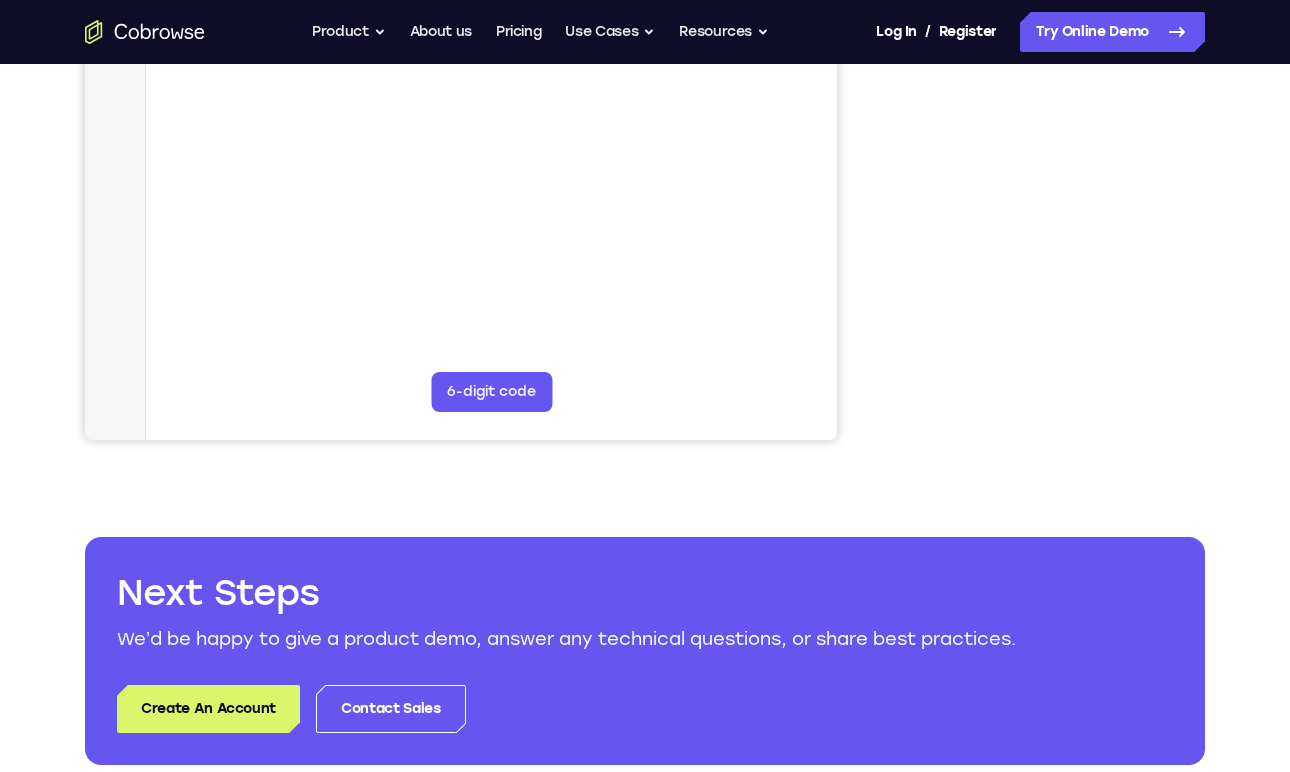 scroll, scrollTop: 474, scrollLeft: 0, axis: vertical 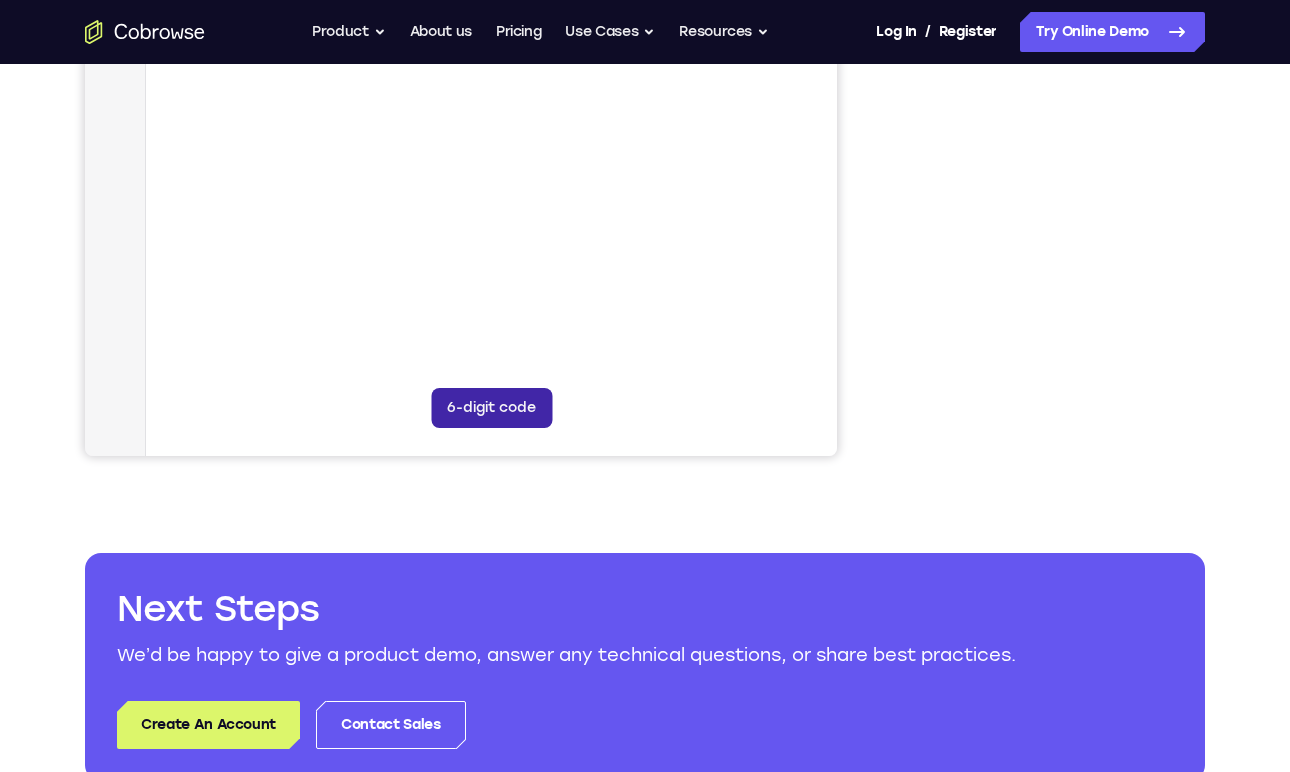 click on "6-digit code" at bounding box center (491, 408) 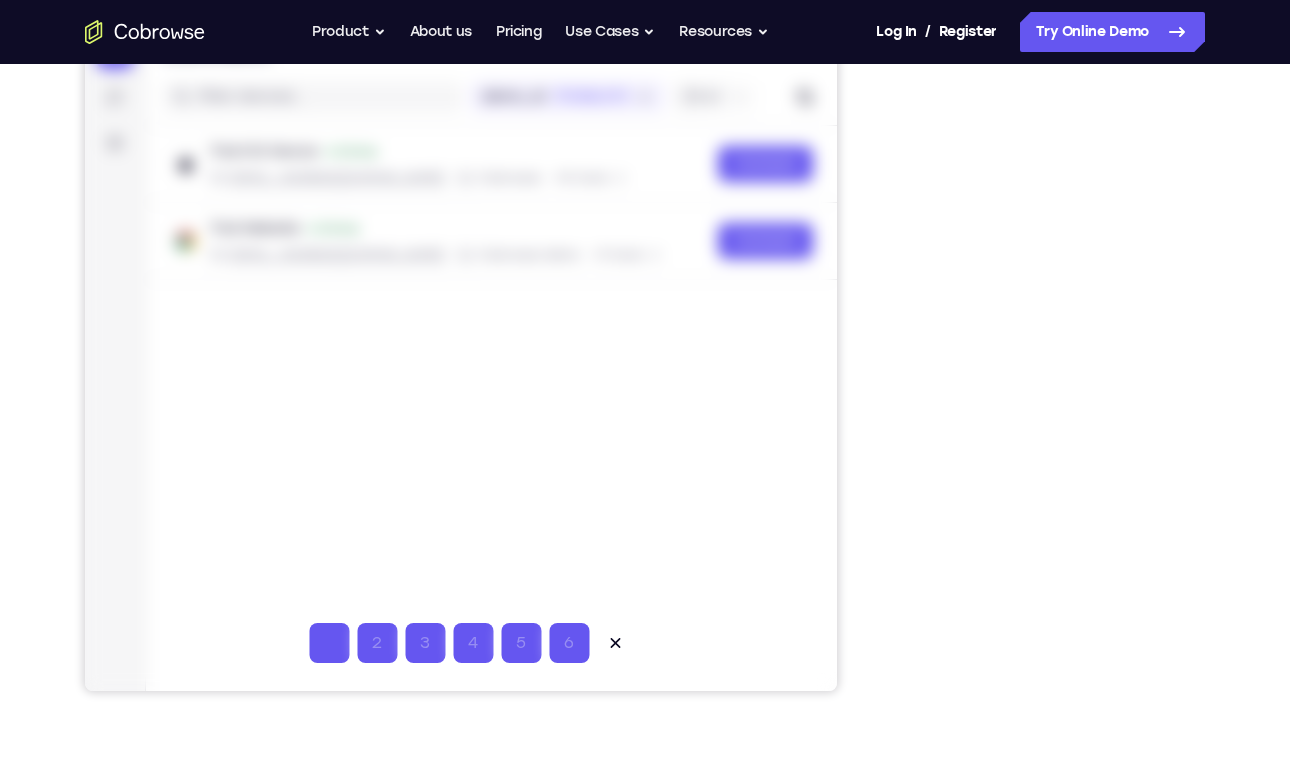 scroll, scrollTop: 241, scrollLeft: 0, axis: vertical 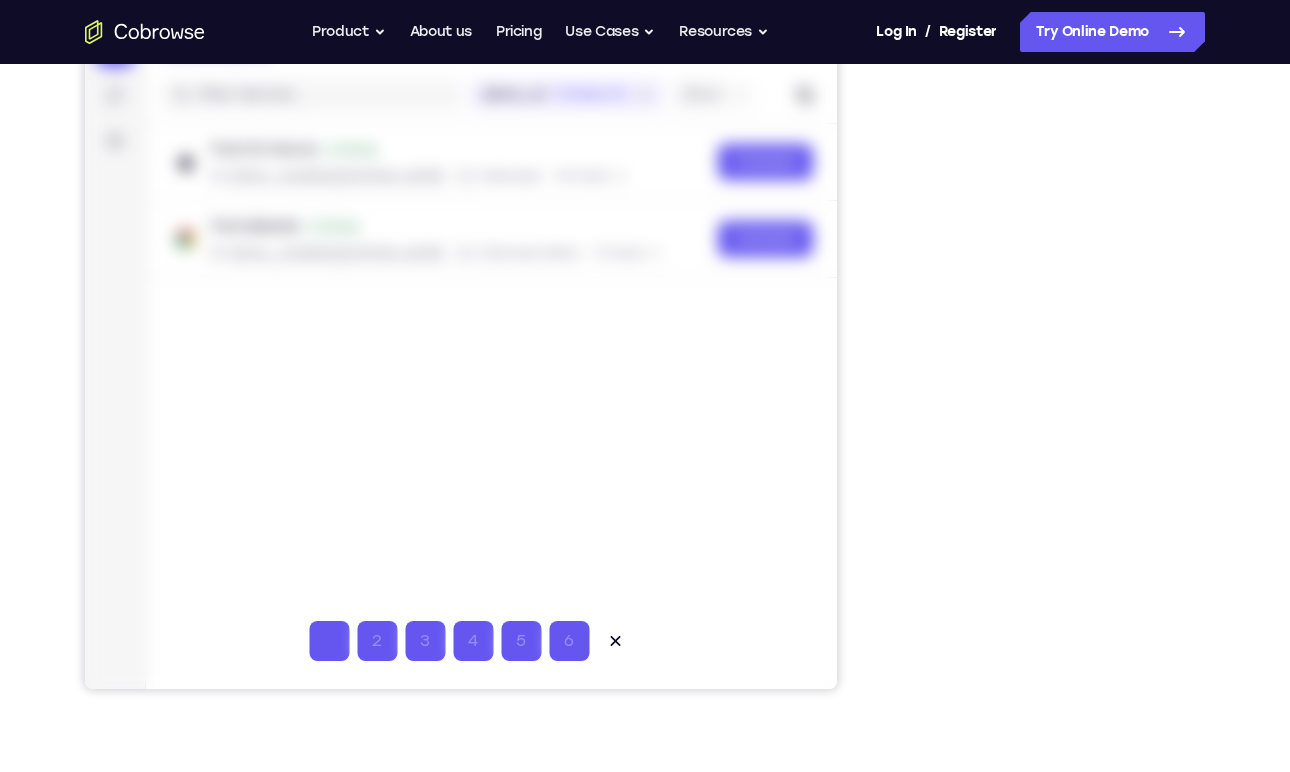 type on "1" 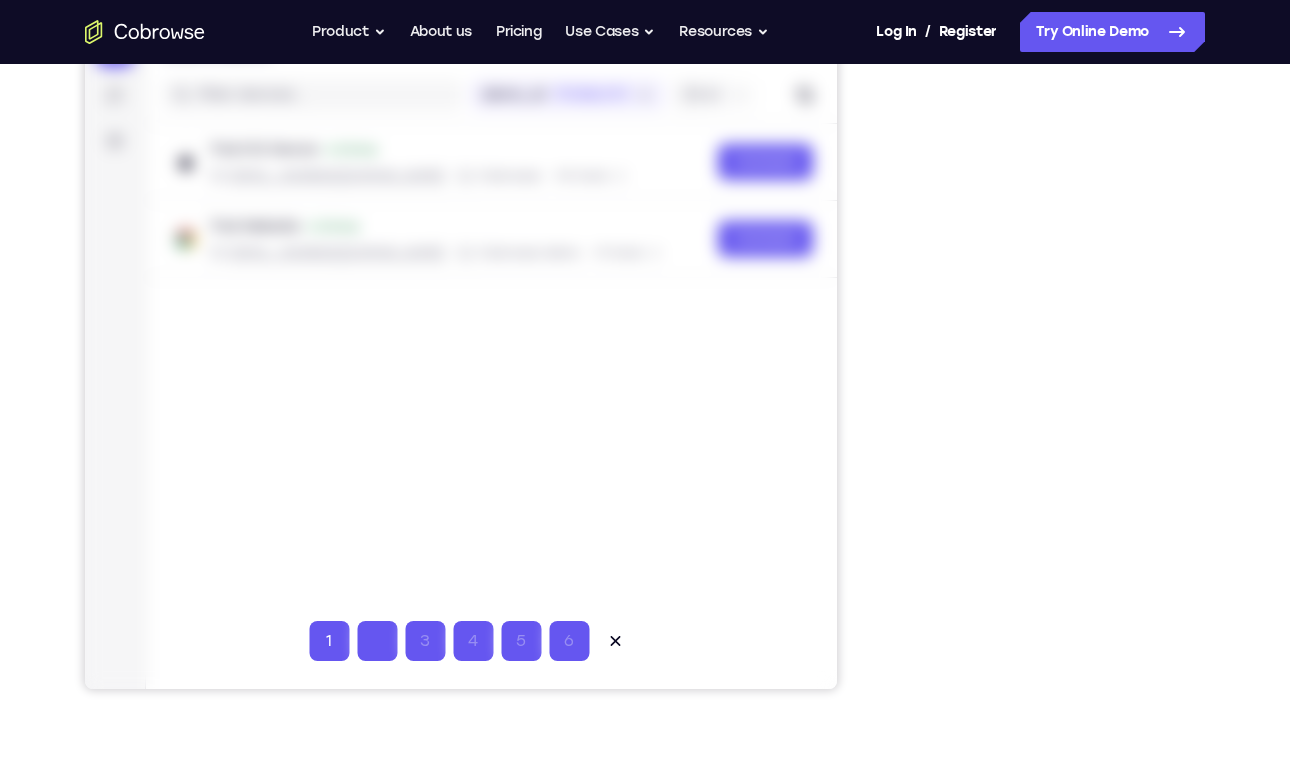 type on "2" 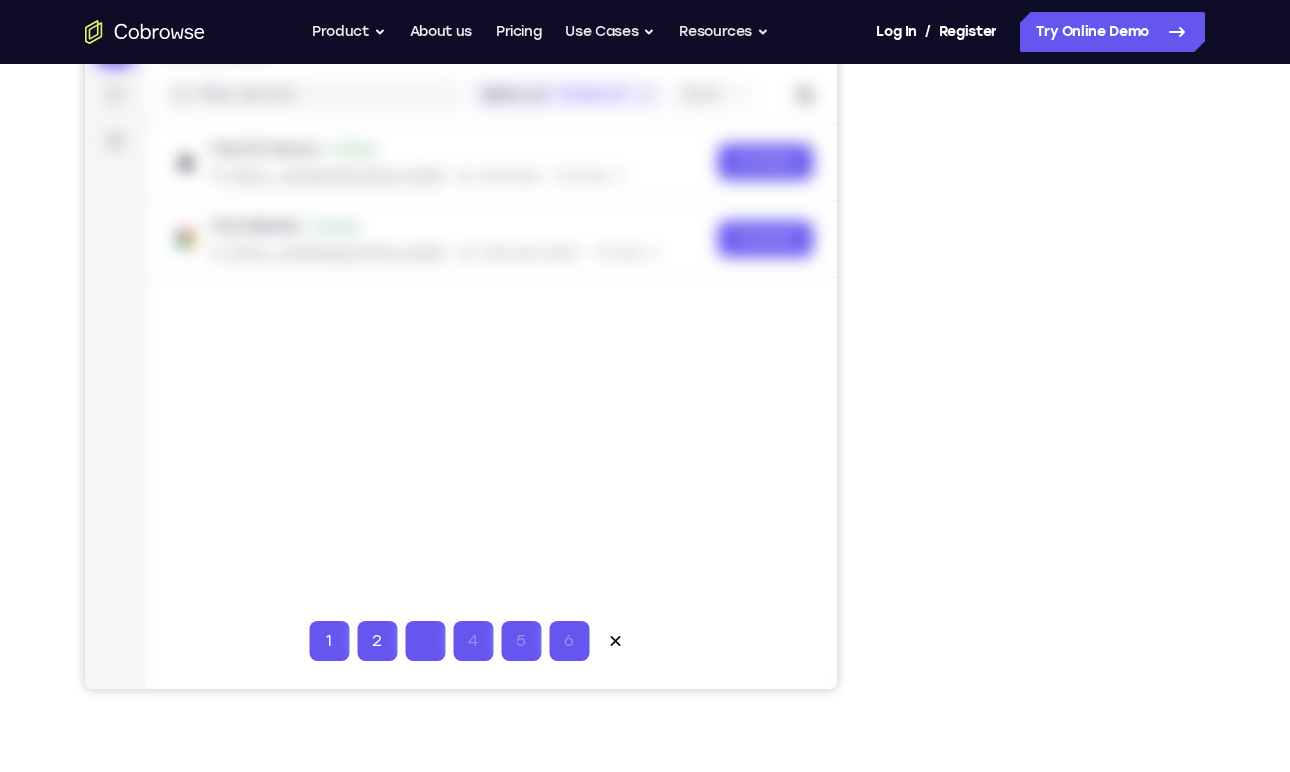 type on "3" 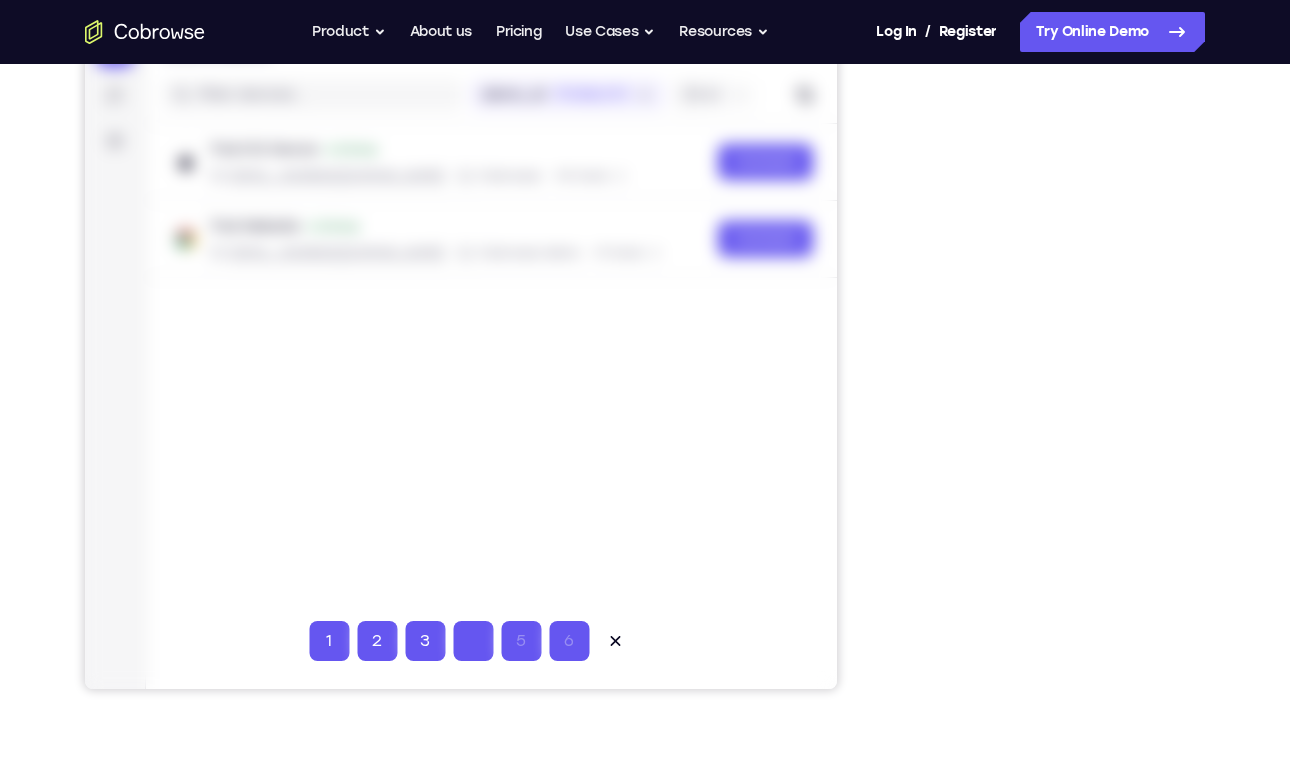 type on "4" 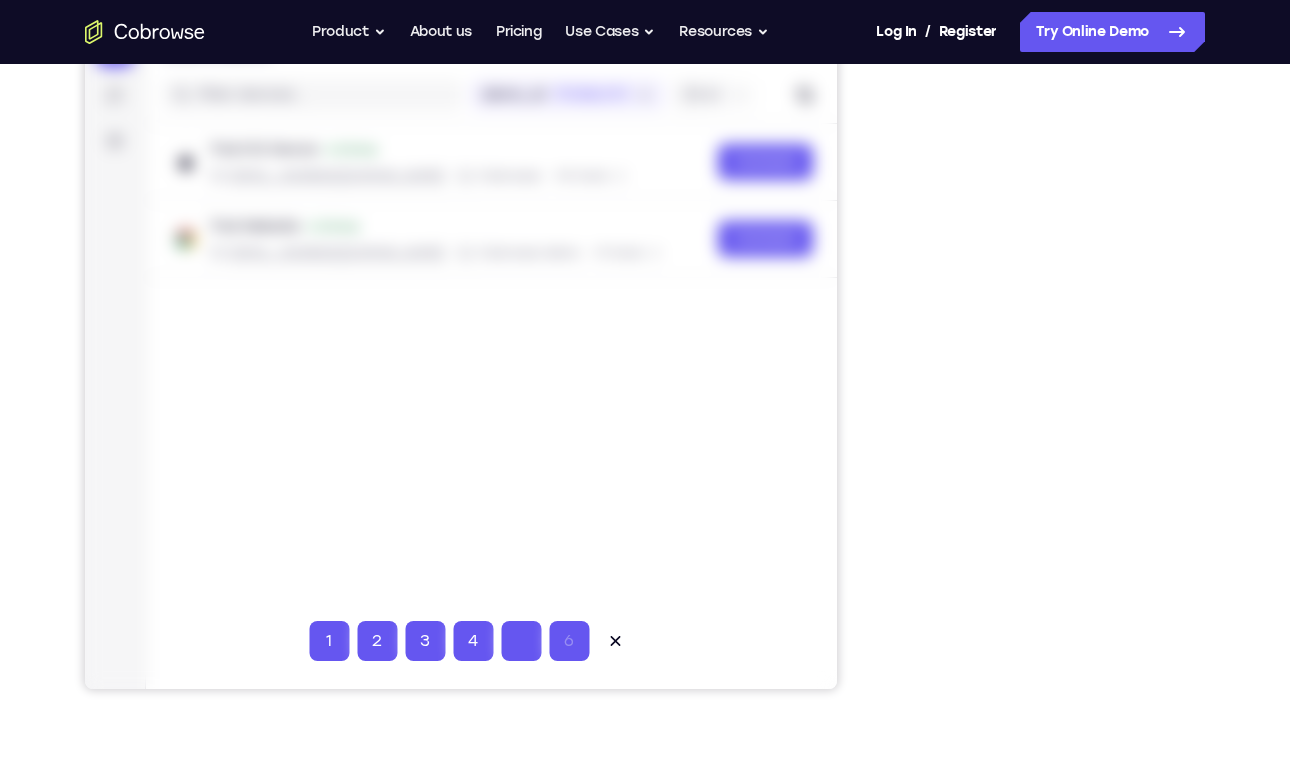 type on "5" 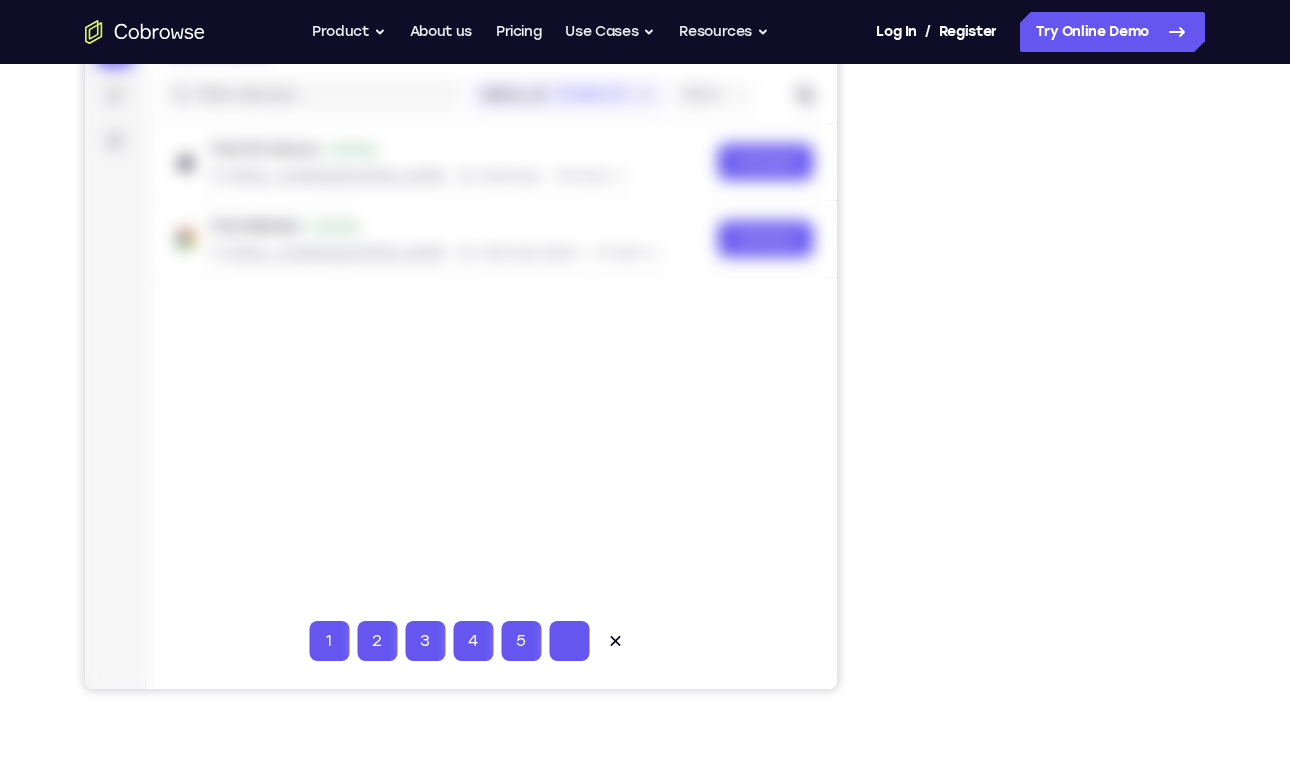 type on "6" 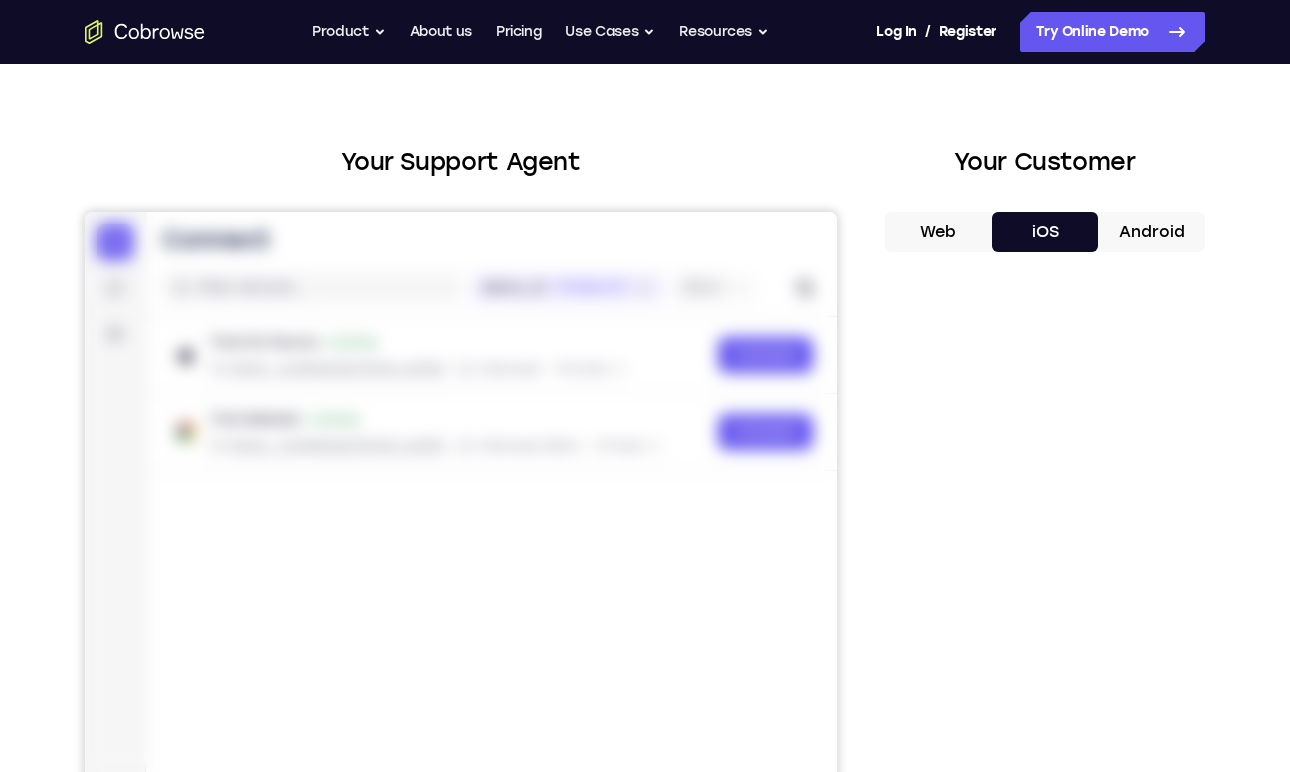 scroll, scrollTop: 0, scrollLeft: 0, axis: both 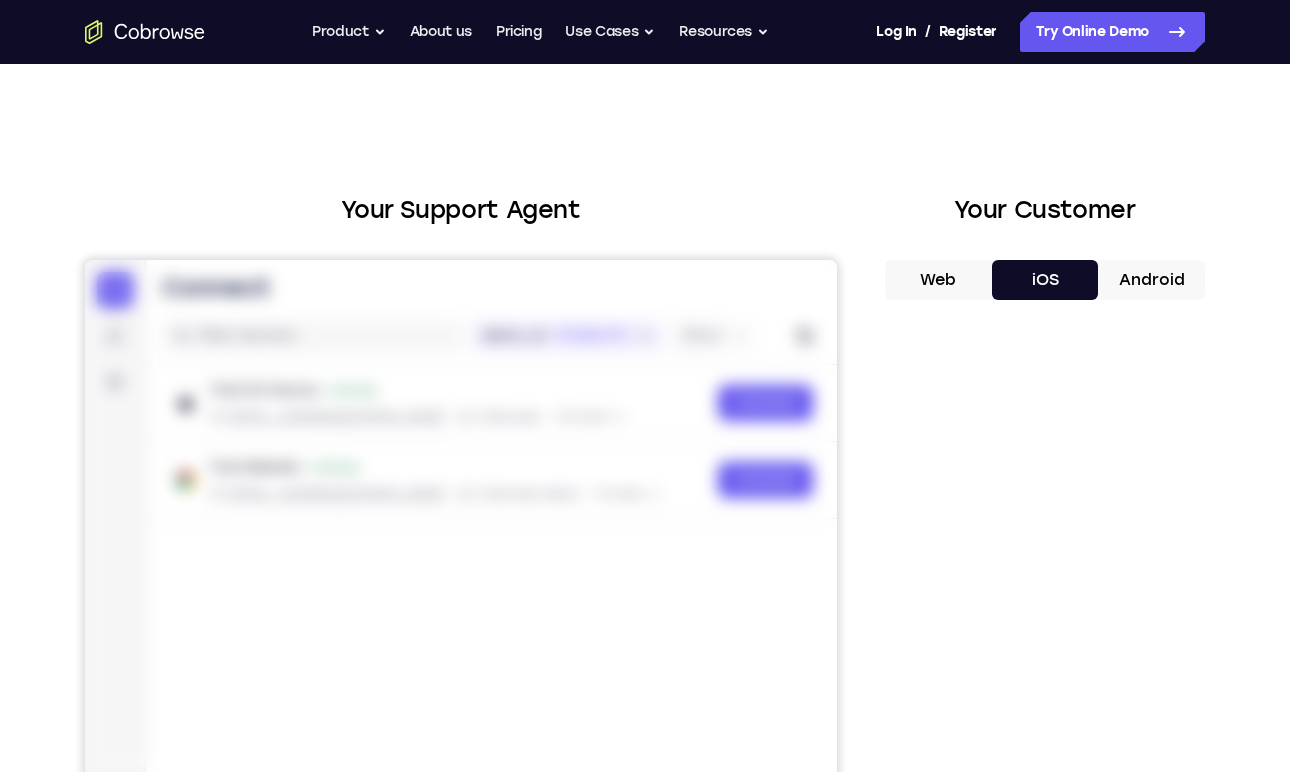 click on "Web" at bounding box center (938, 280) 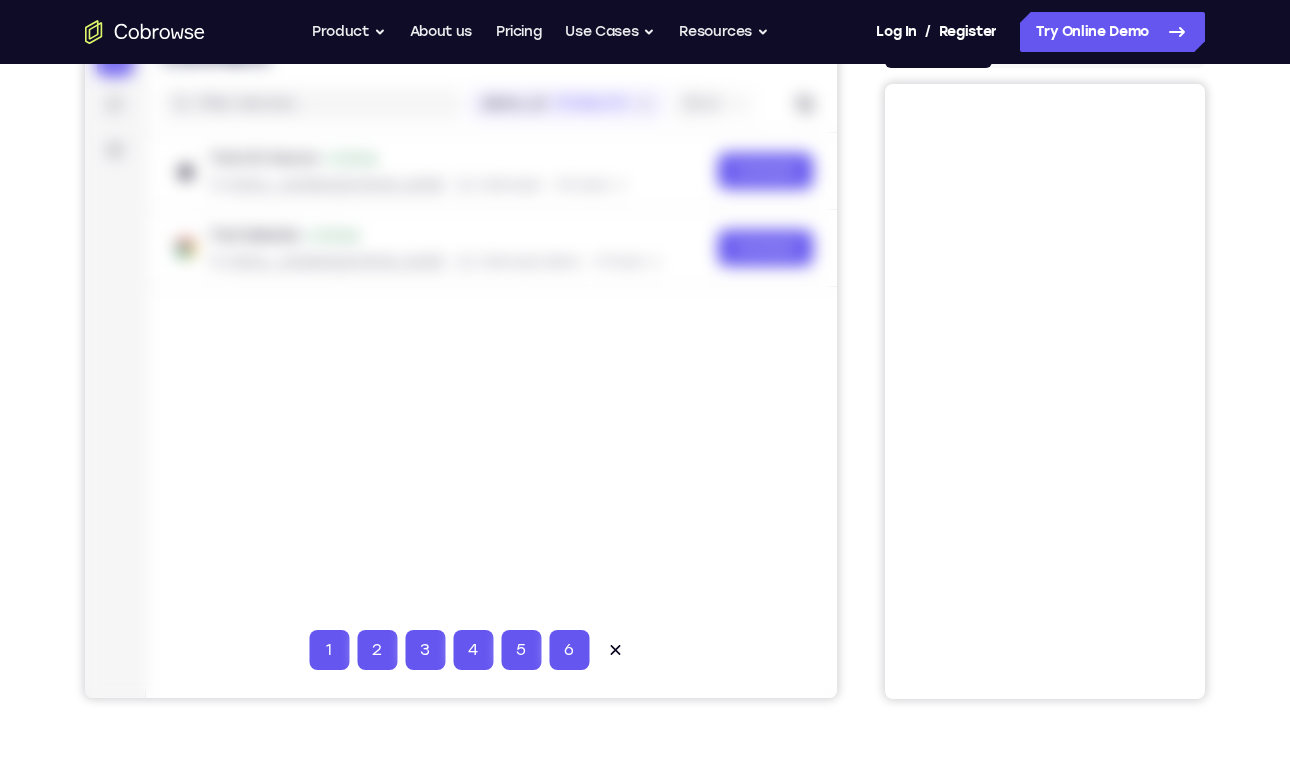 scroll, scrollTop: 0, scrollLeft: 0, axis: both 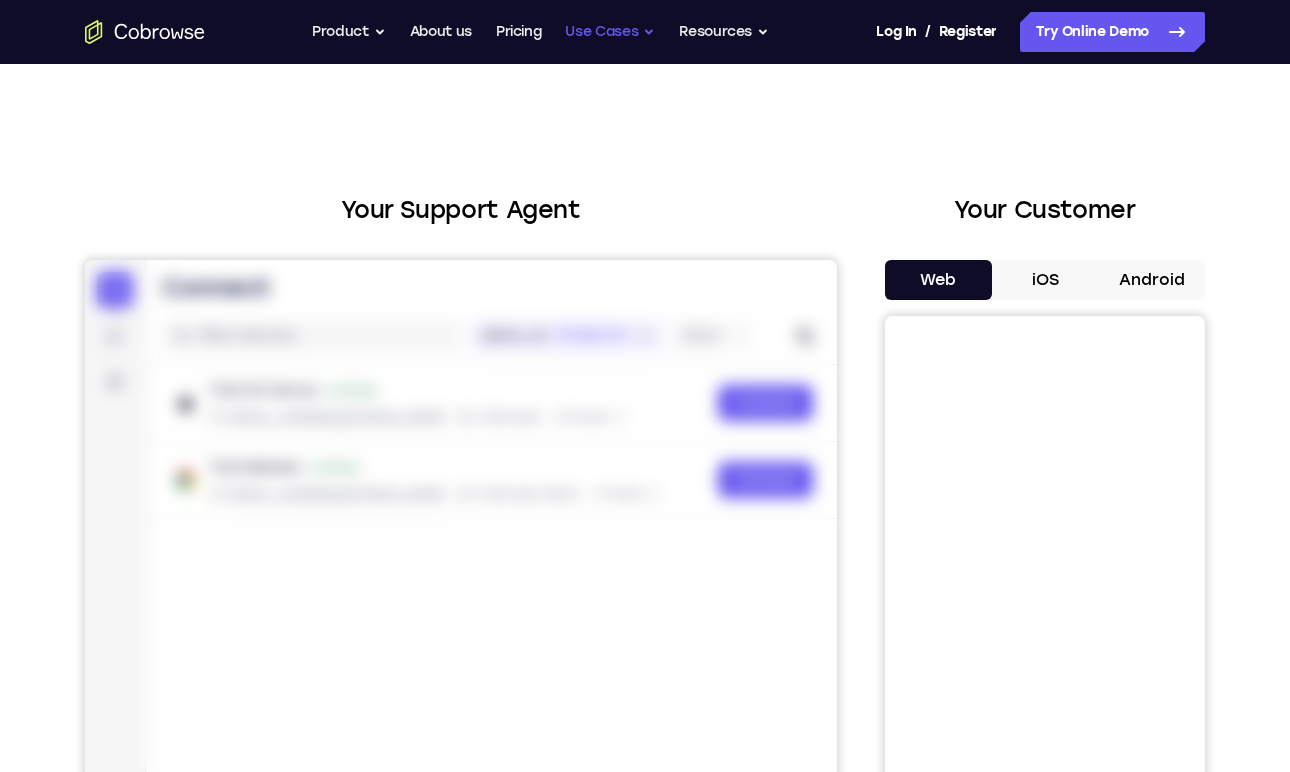 click on "Use Cases" at bounding box center (610, 32) 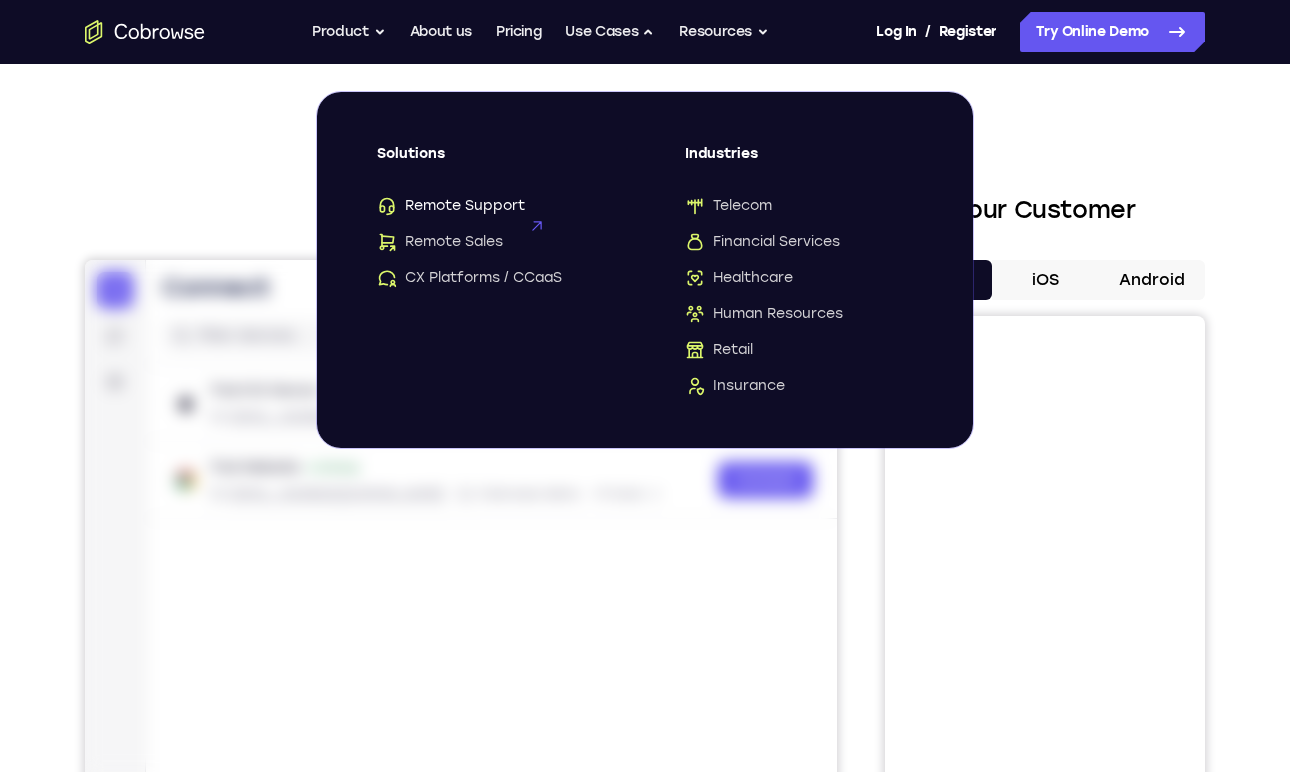 click on "Remote Support" at bounding box center (451, 206) 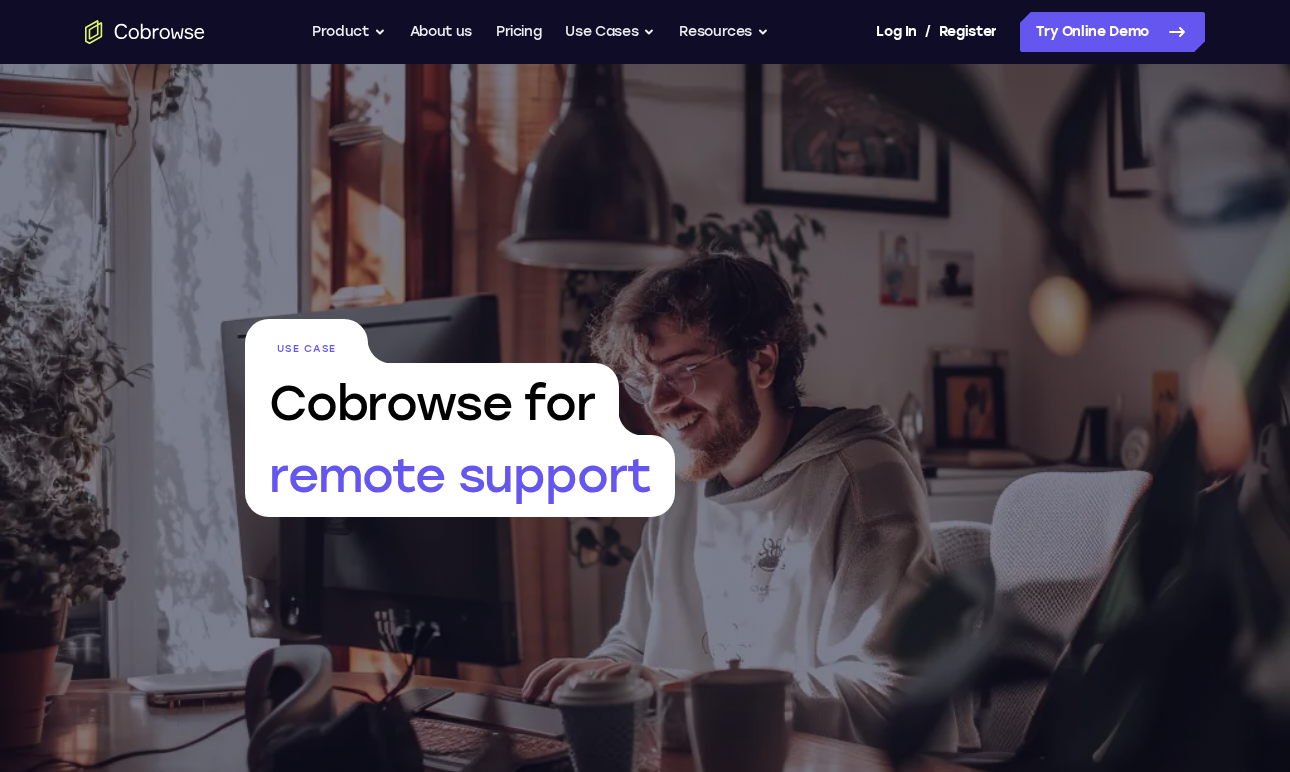 scroll, scrollTop: 0, scrollLeft: 0, axis: both 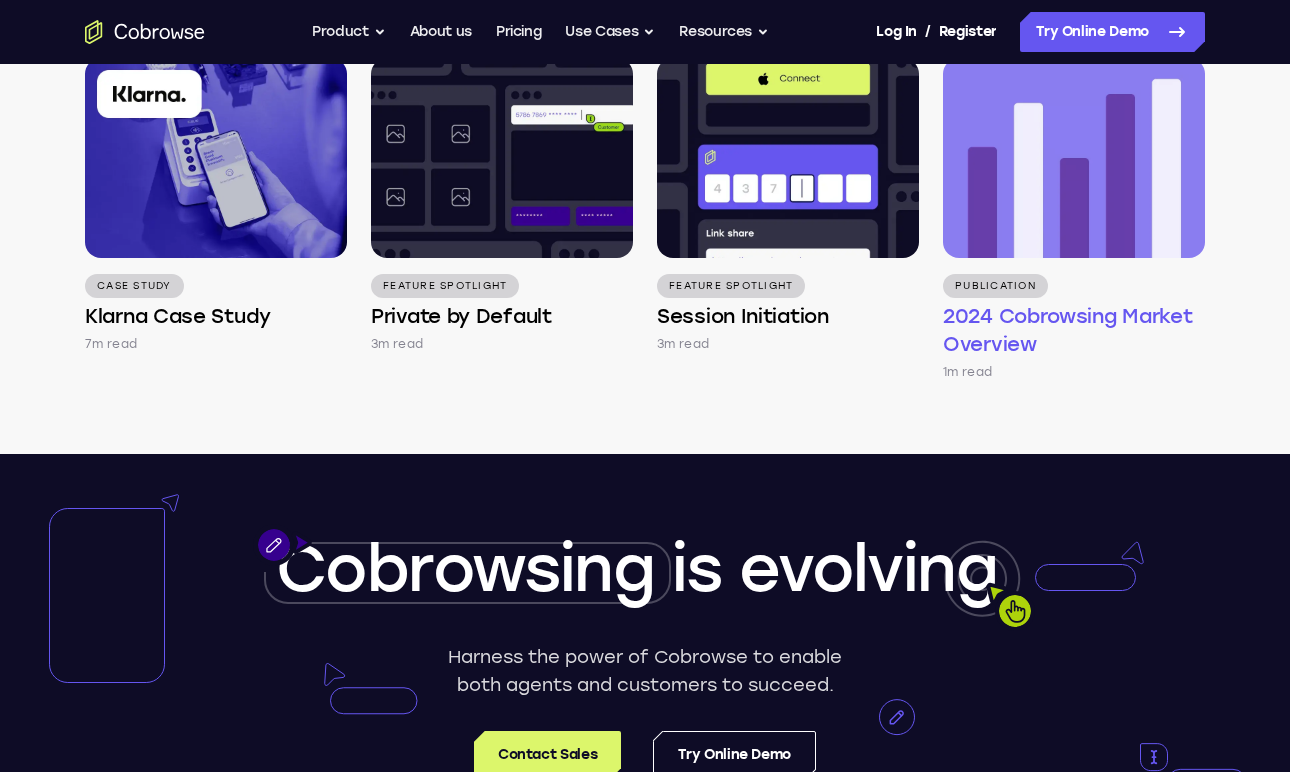 click at bounding box center (1074, 158) 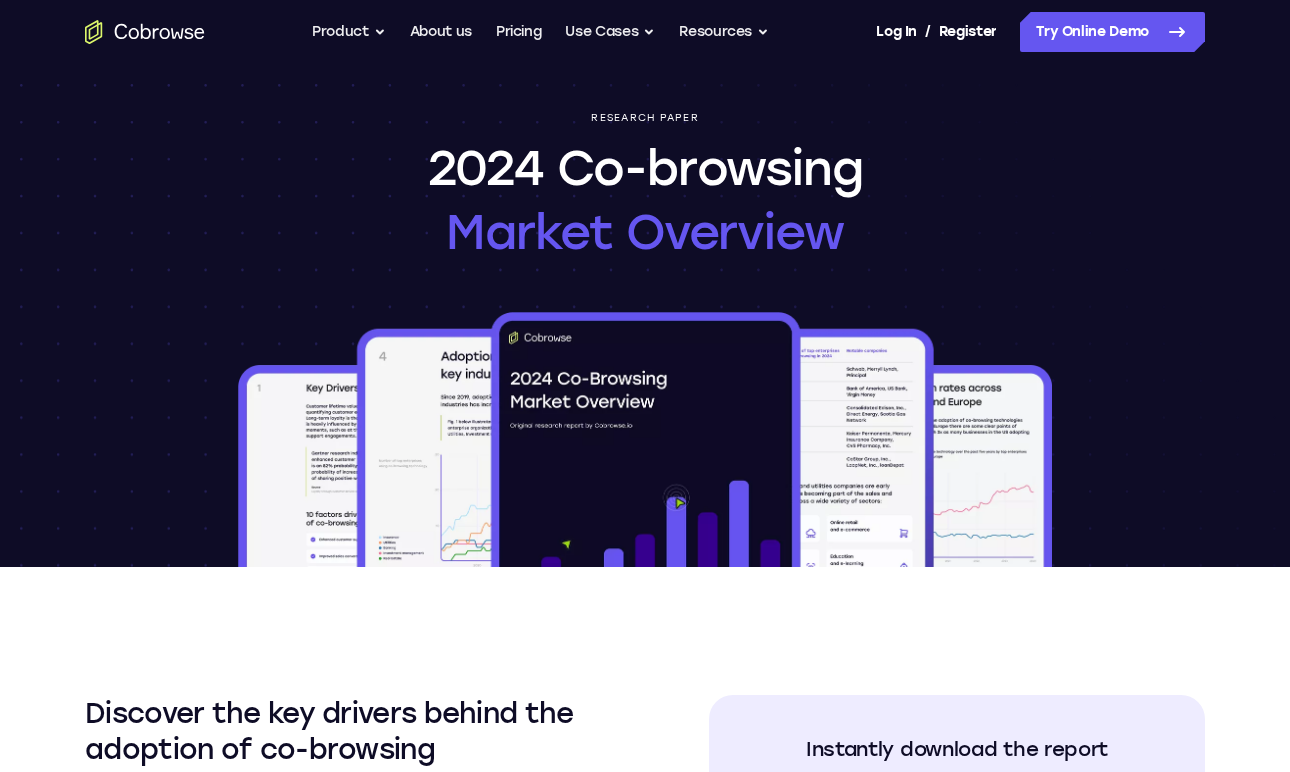 scroll, scrollTop: 0, scrollLeft: 0, axis: both 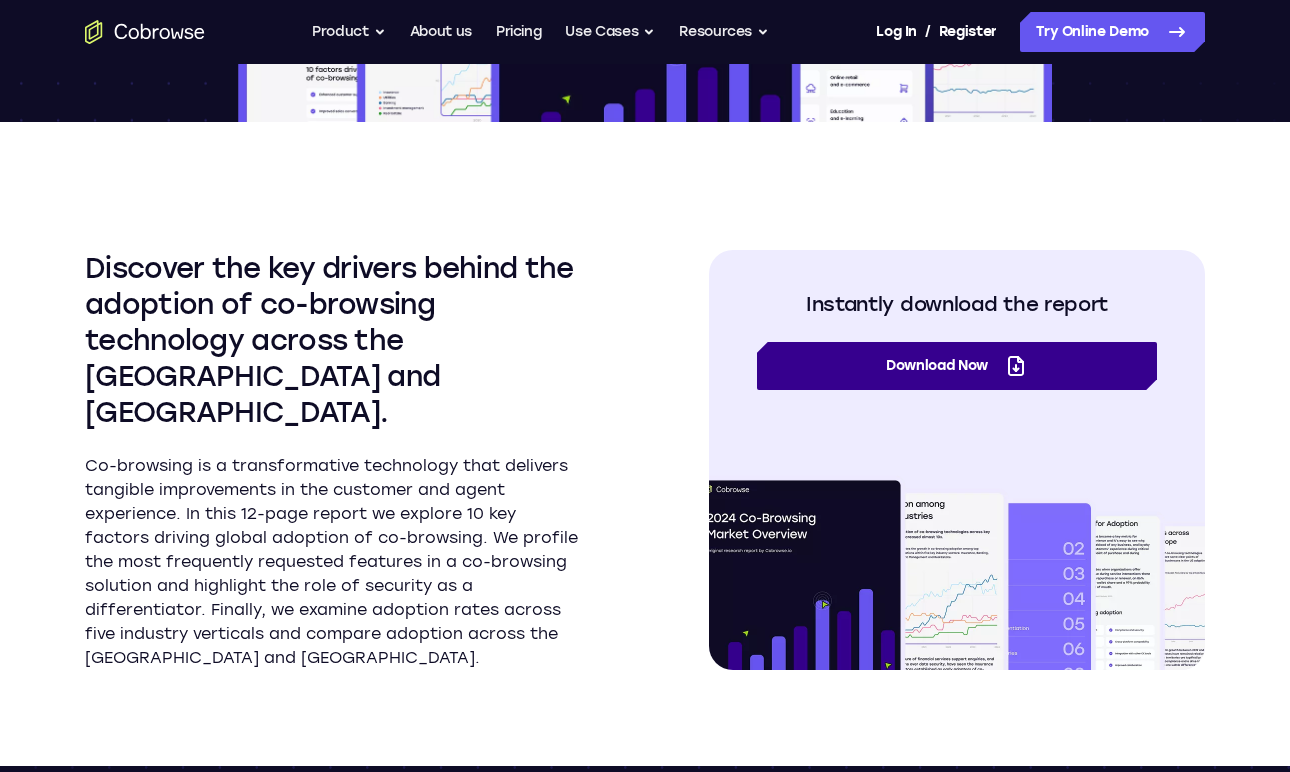 click on "Download Now" at bounding box center [957, 366] 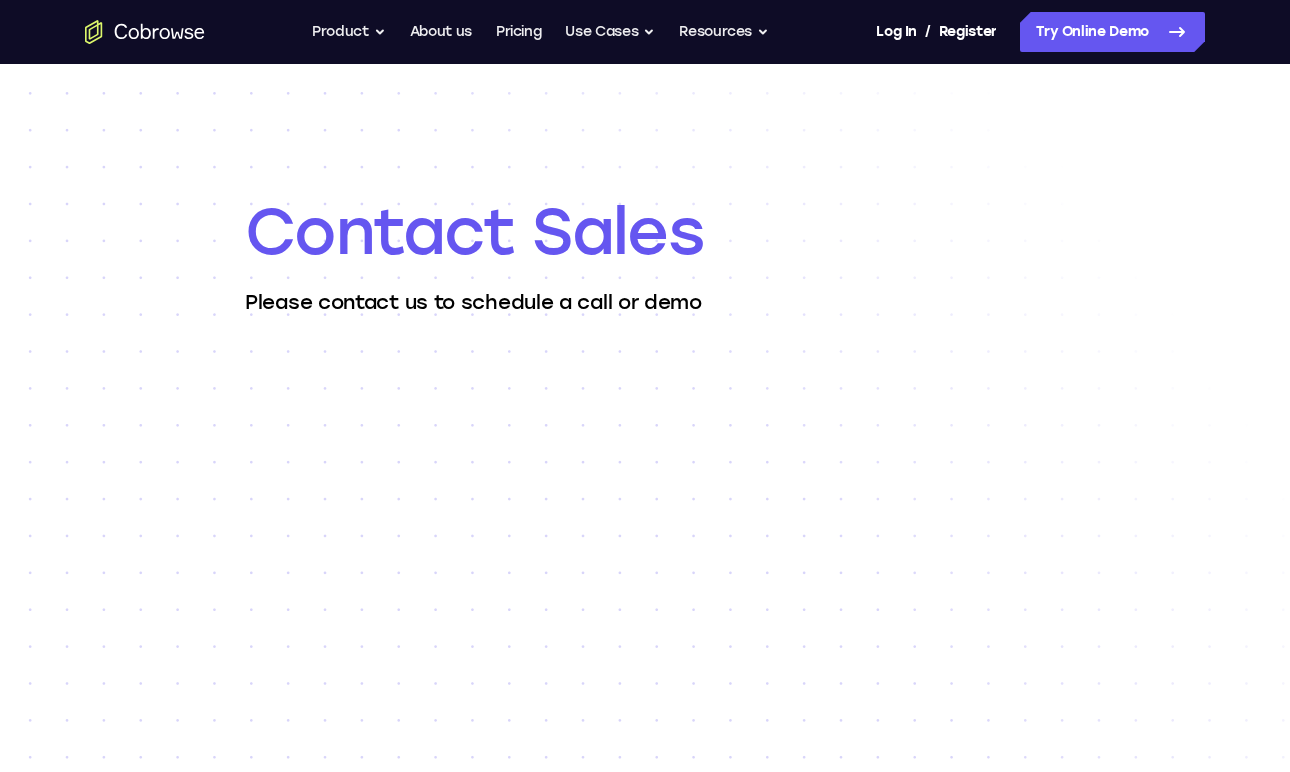 scroll, scrollTop: 0, scrollLeft: 0, axis: both 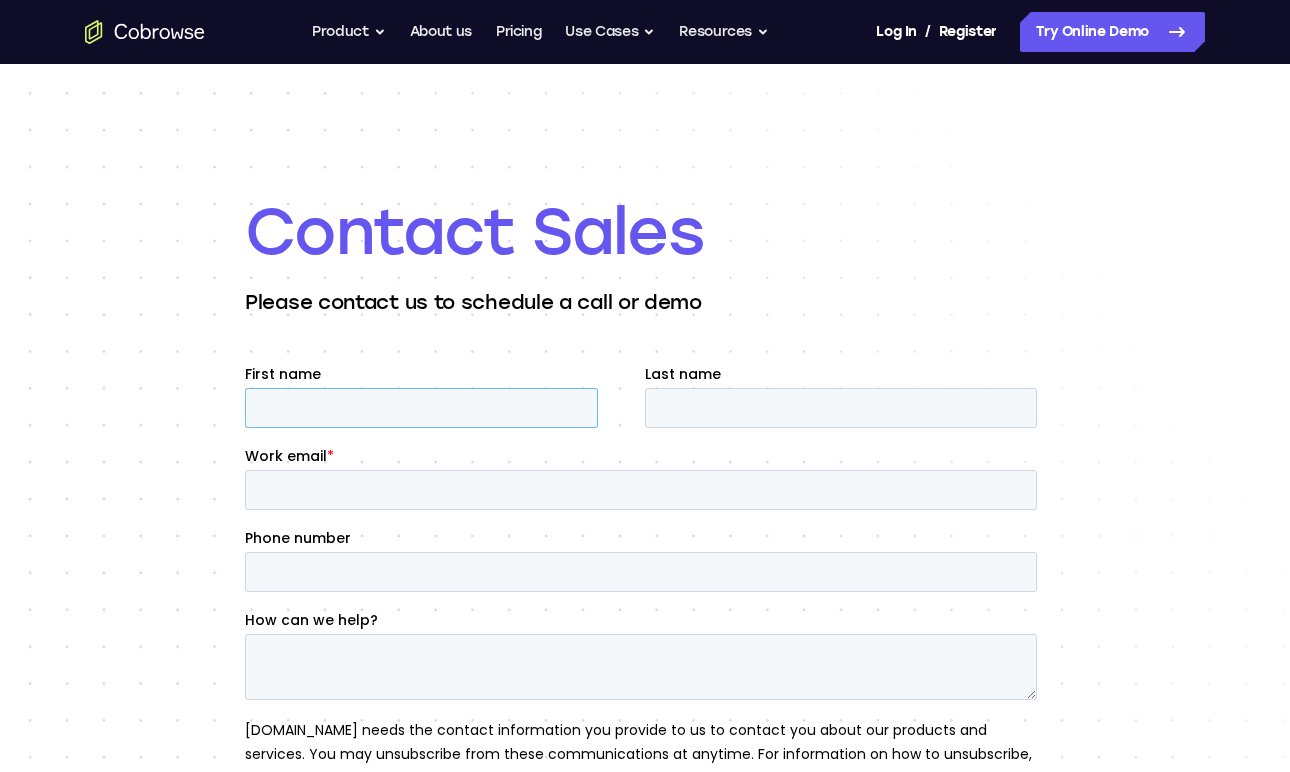 click on "First name" at bounding box center (421, 408) 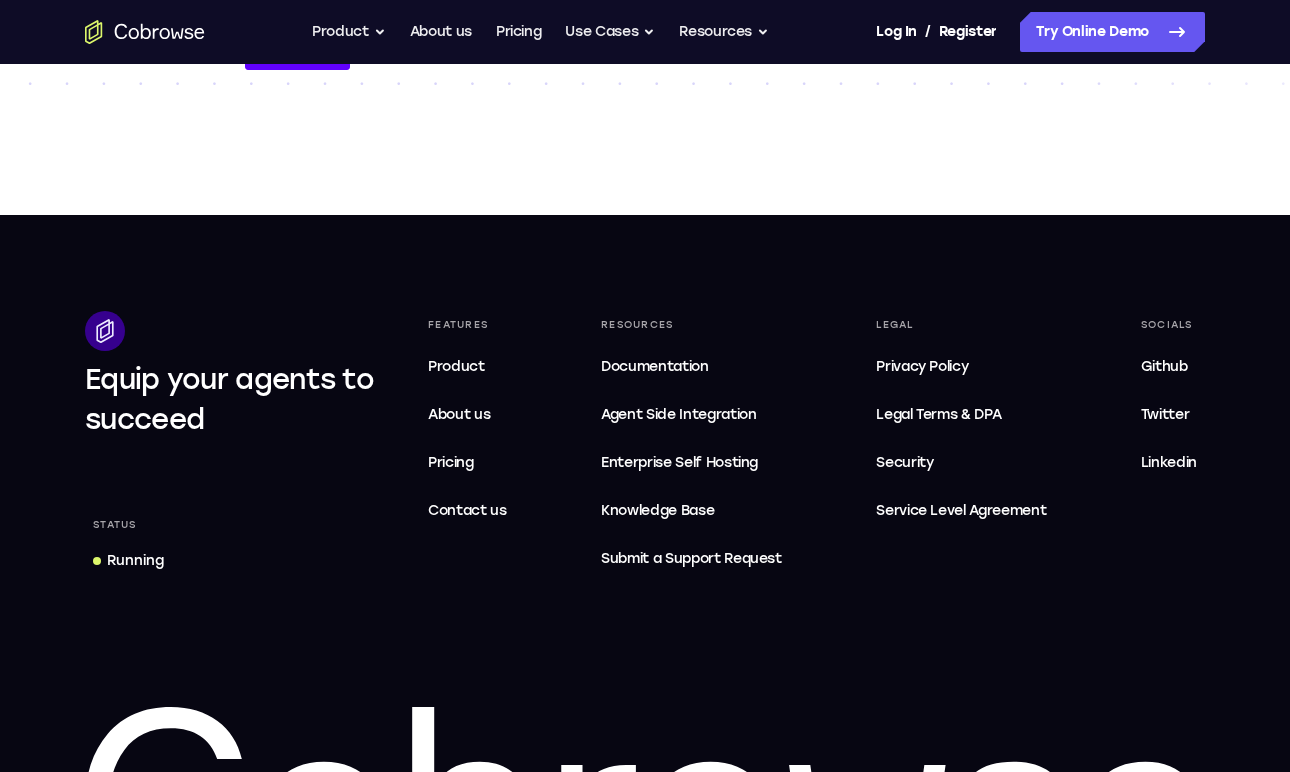 scroll, scrollTop: 863, scrollLeft: 0, axis: vertical 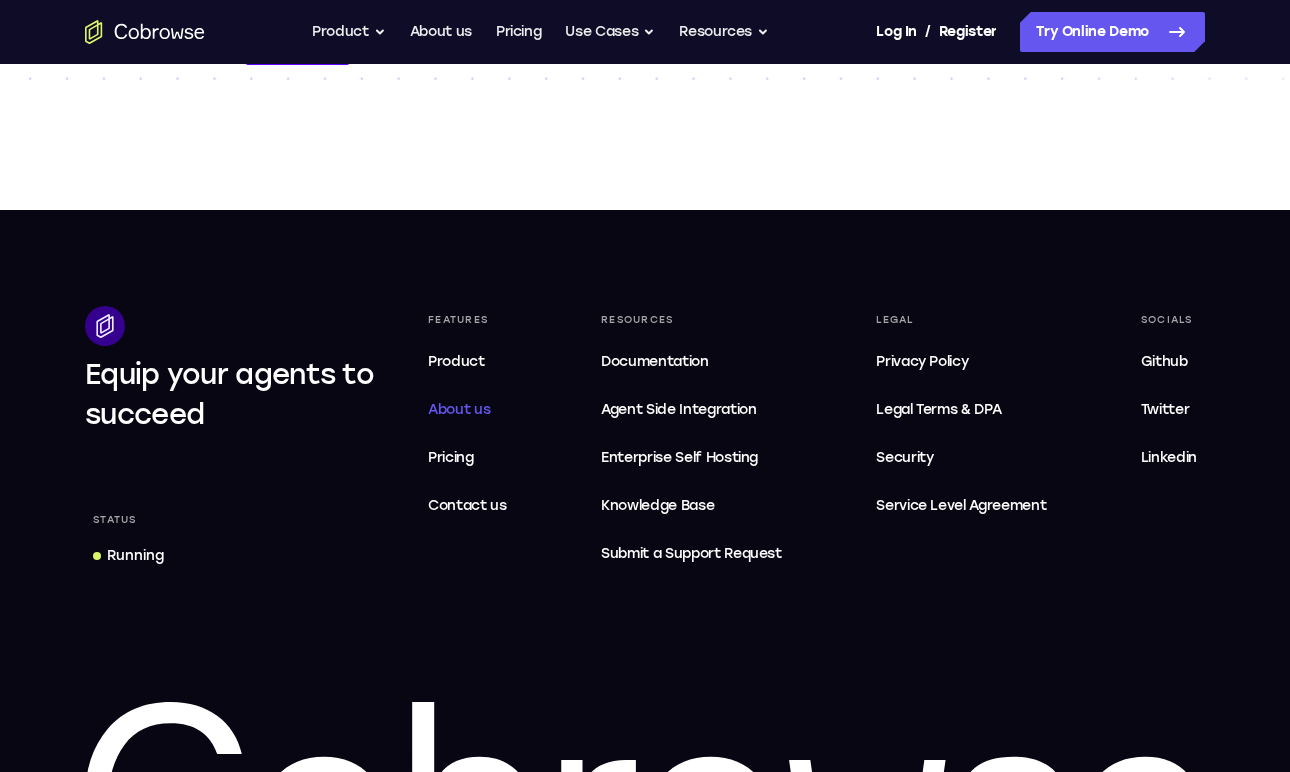 click on "About us" at bounding box center (459, 409) 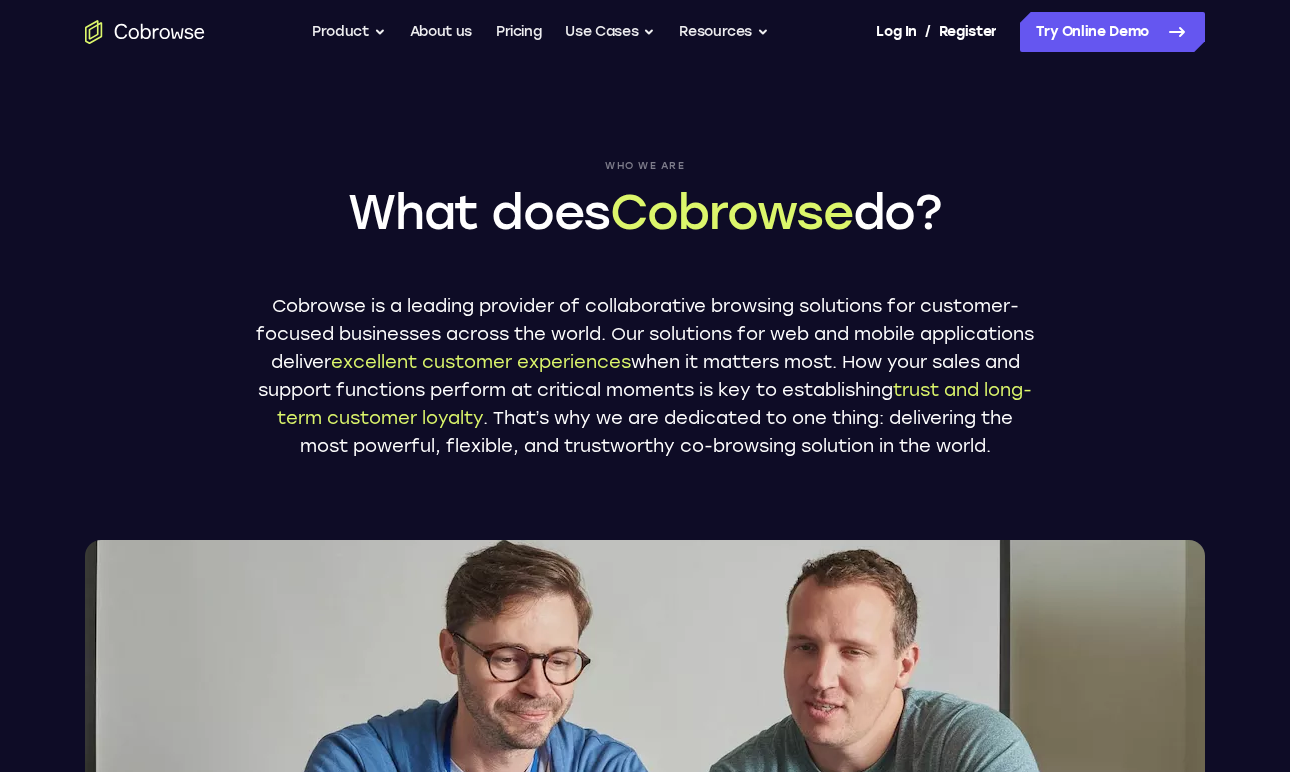 scroll, scrollTop: 0, scrollLeft: 0, axis: both 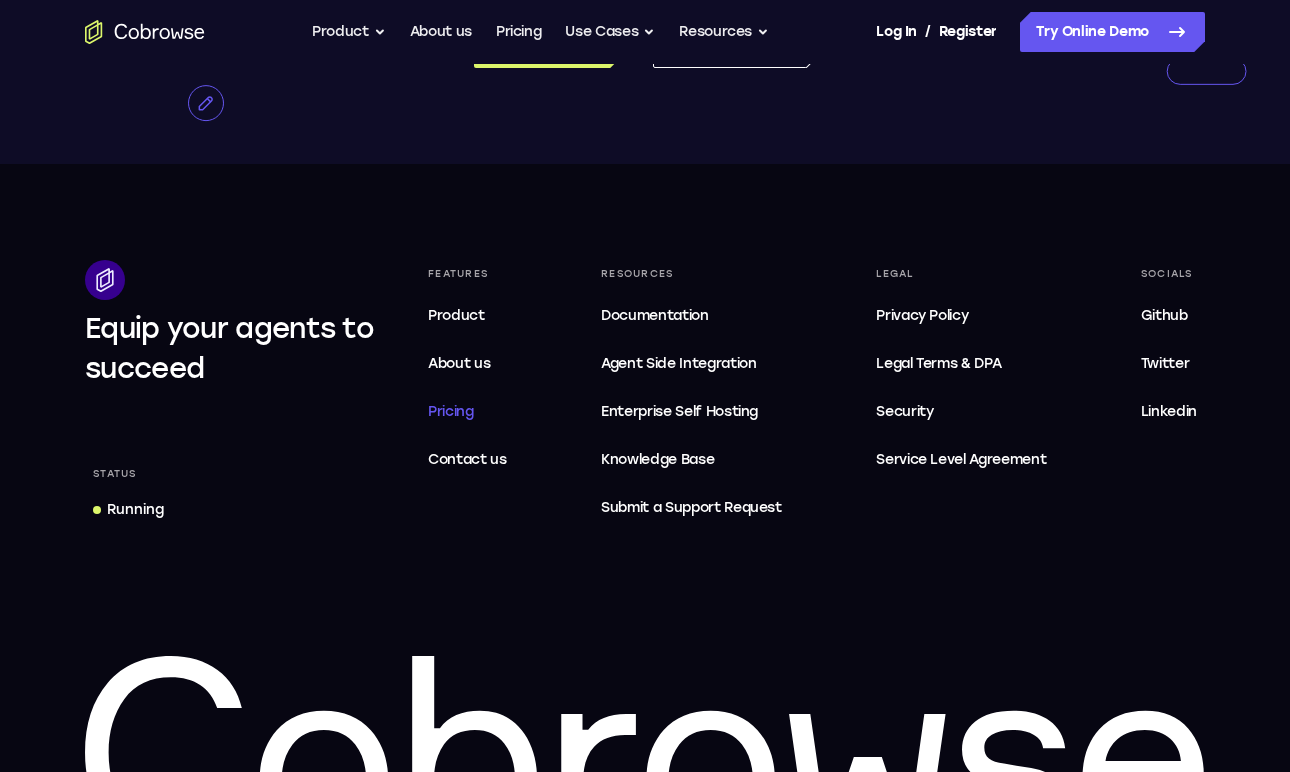 click on "Pricing" at bounding box center [451, 411] 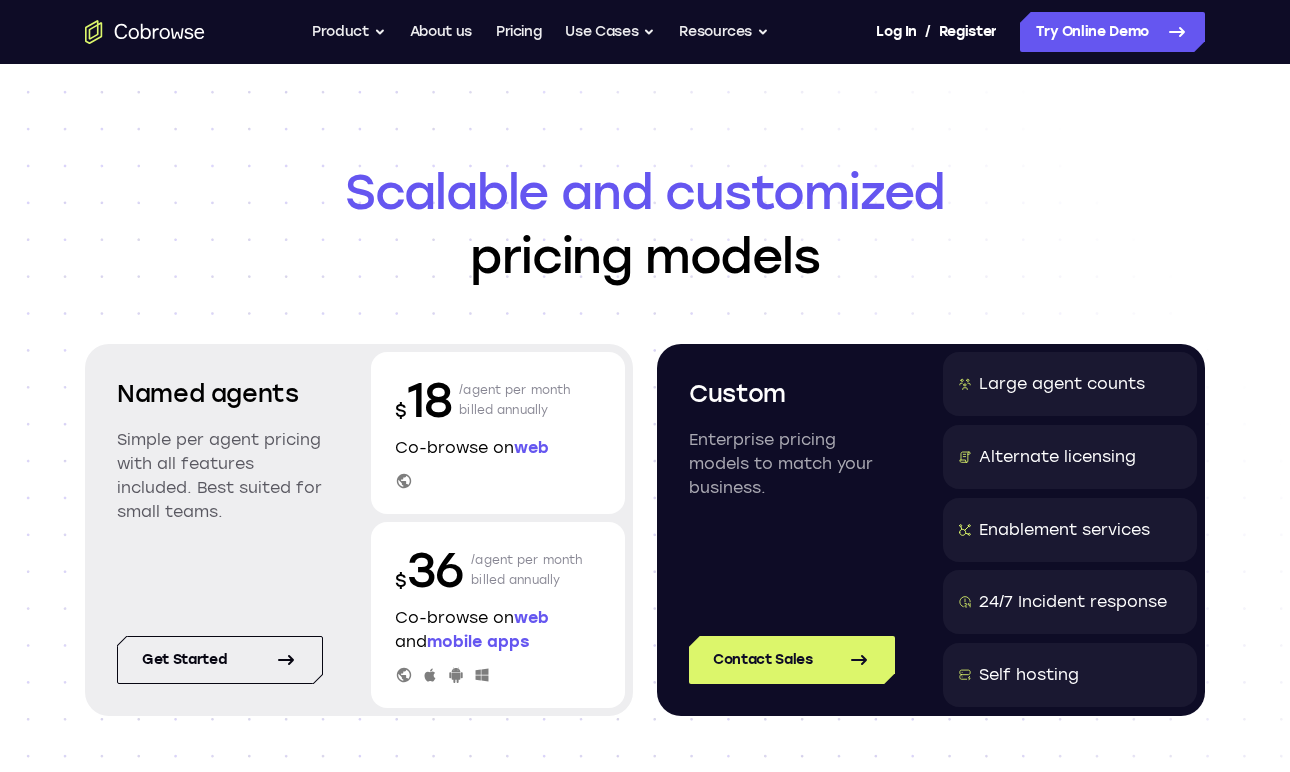 scroll, scrollTop: 0, scrollLeft: 0, axis: both 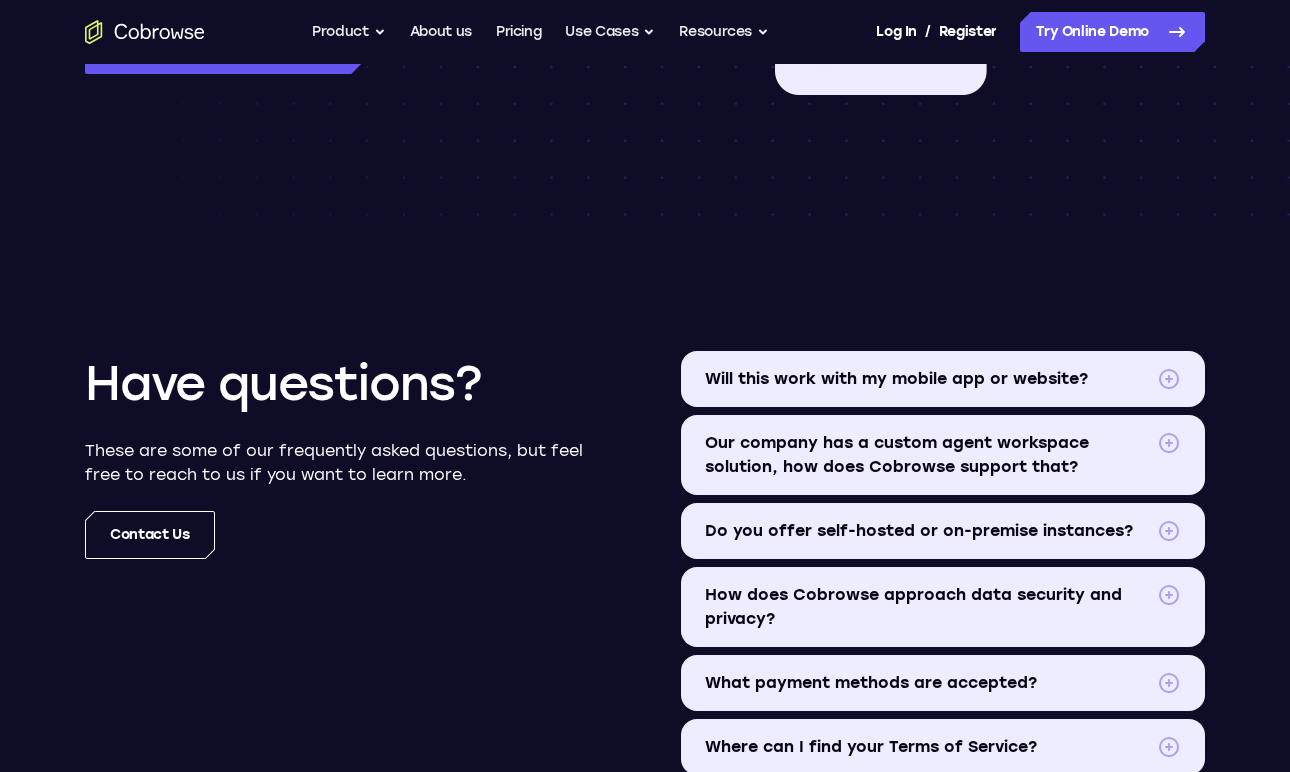 click on "Will this work with my mobile app or website?" at bounding box center [927, 379] 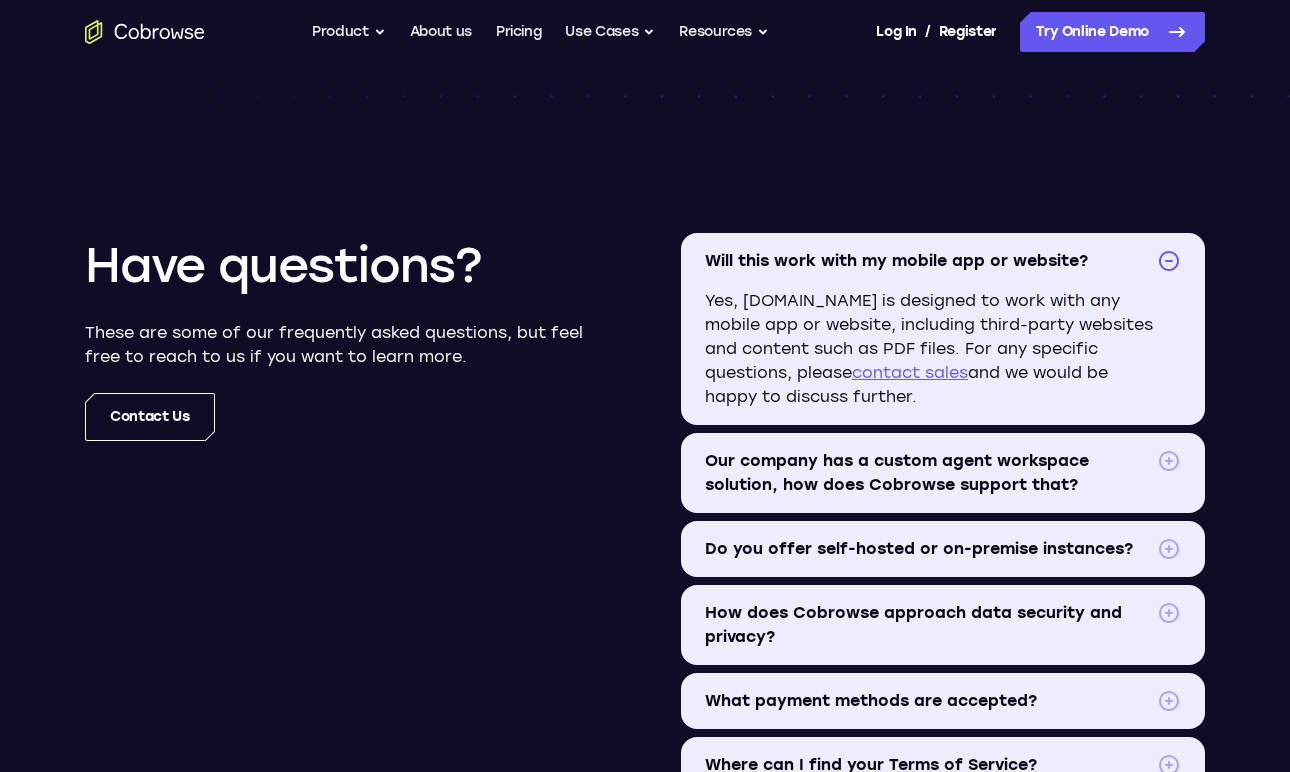 scroll, scrollTop: 2287, scrollLeft: 0, axis: vertical 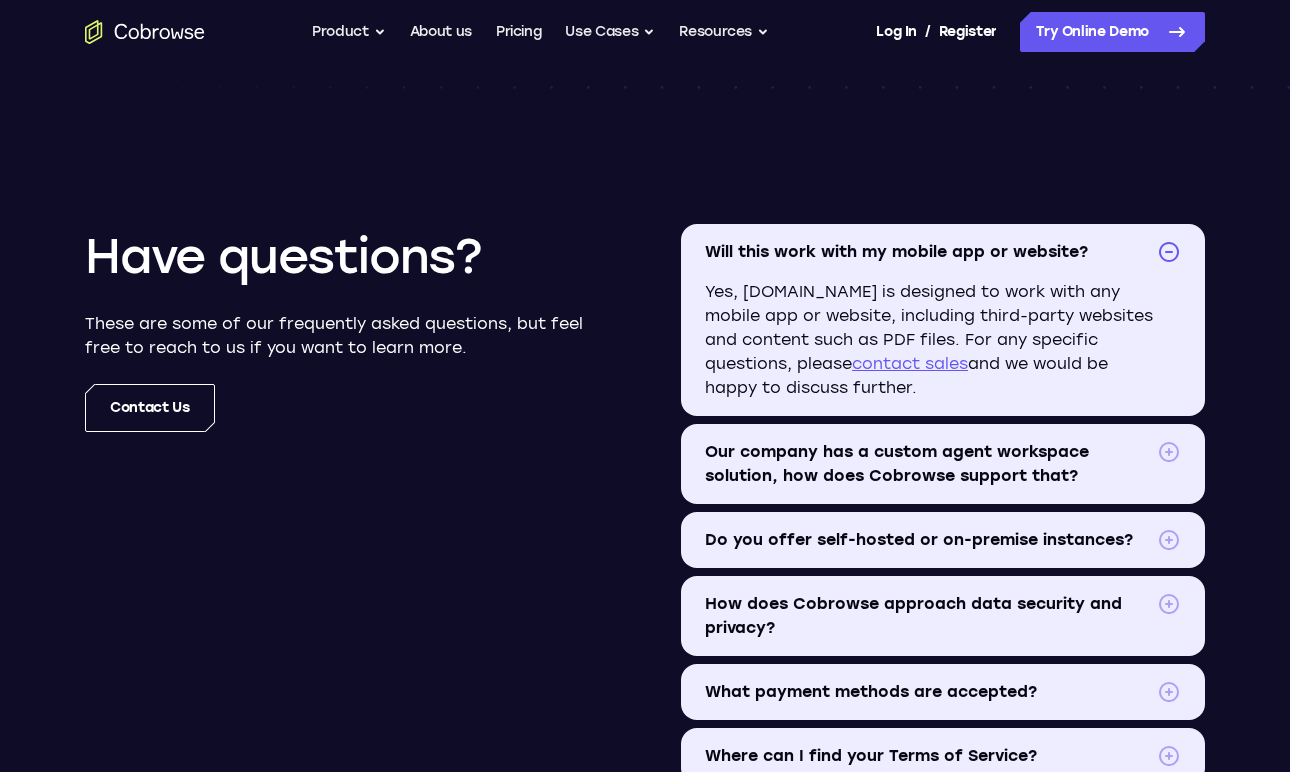 click on "Our company has a custom agent workspace solution, how does Cobrowse support that?" at bounding box center (927, 464) 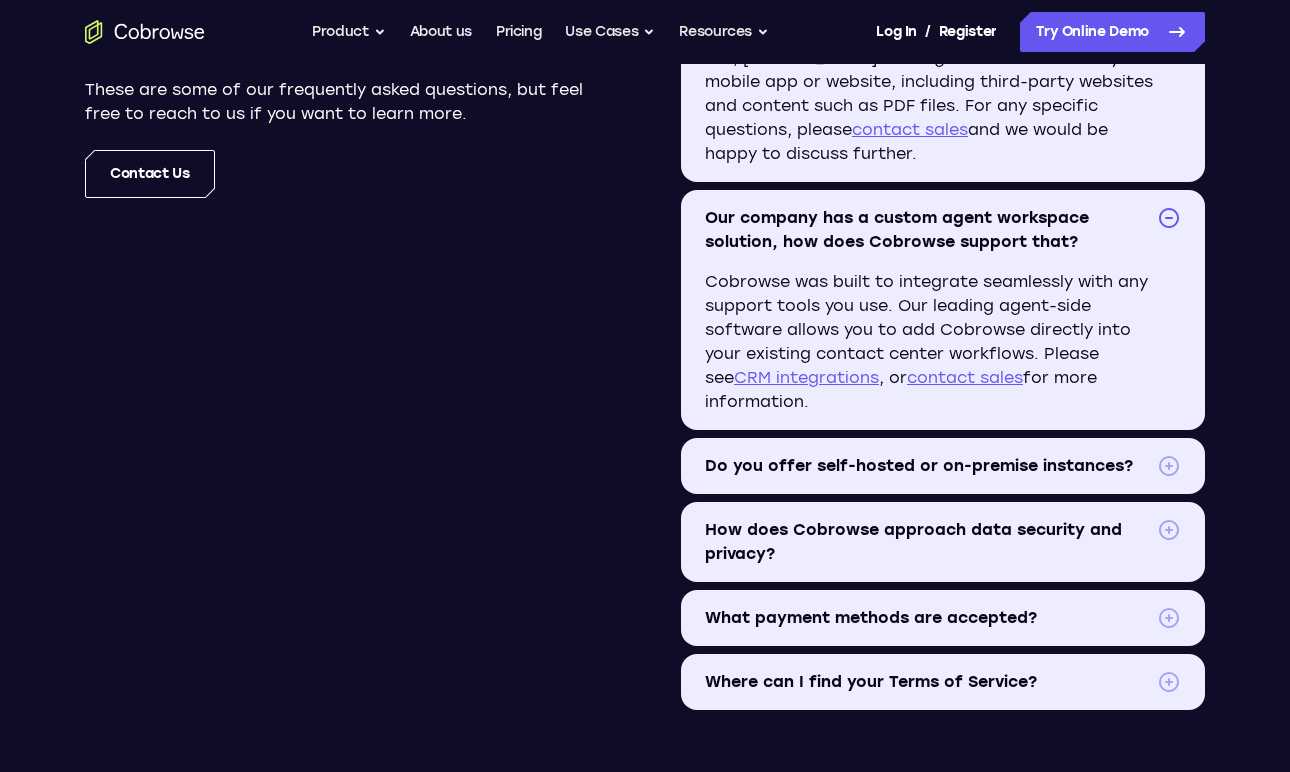 scroll, scrollTop: 2531, scrollLeft: 0, axis: vertical 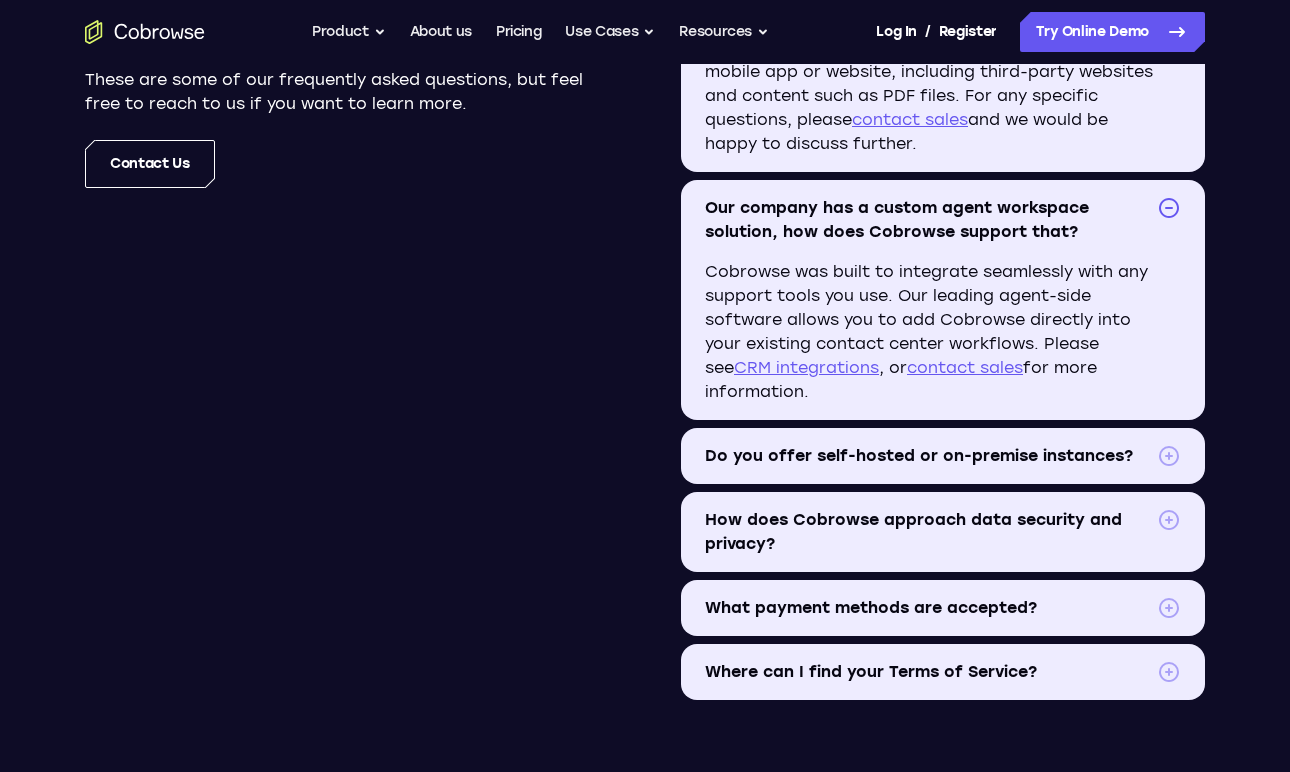 click on "Do you offer self-hosted or on-premise instances?" at bounding box center (927, 456) 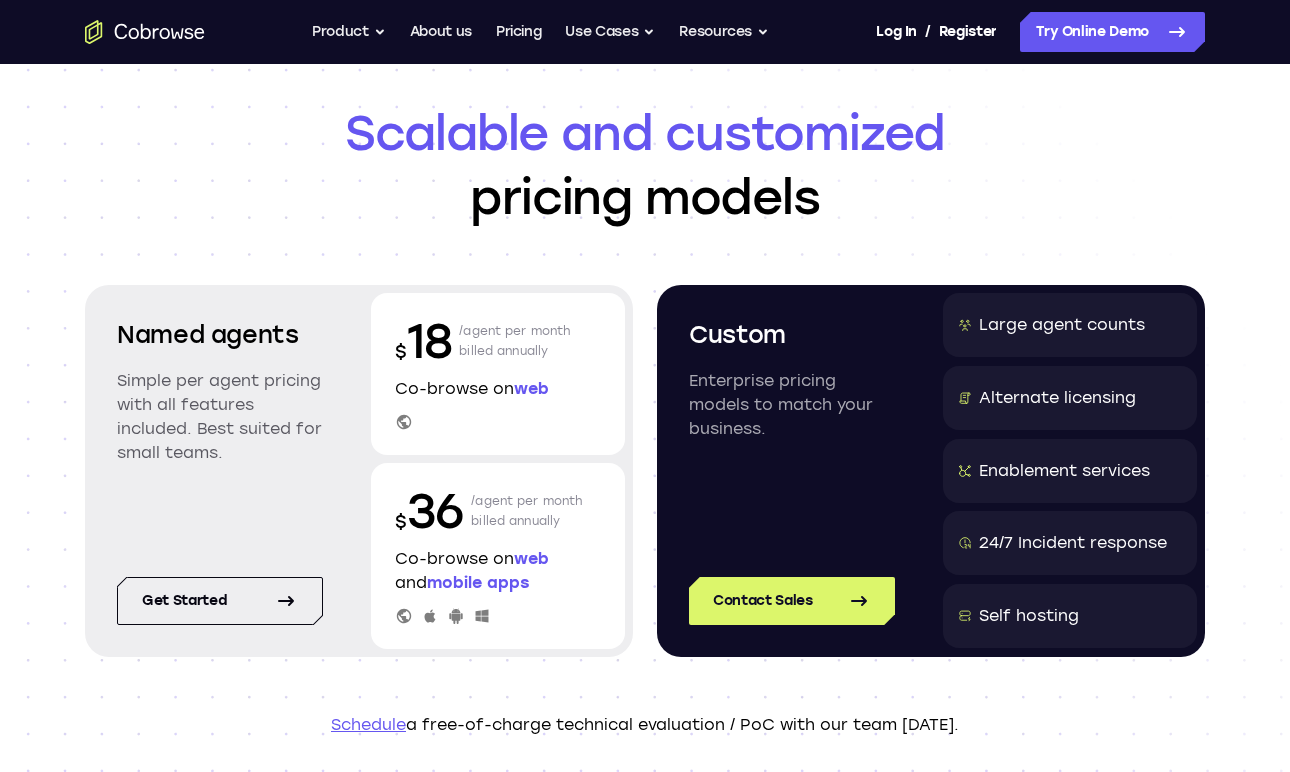 scroll, scrollTop: 0, scrollLeft: 0, axis: both 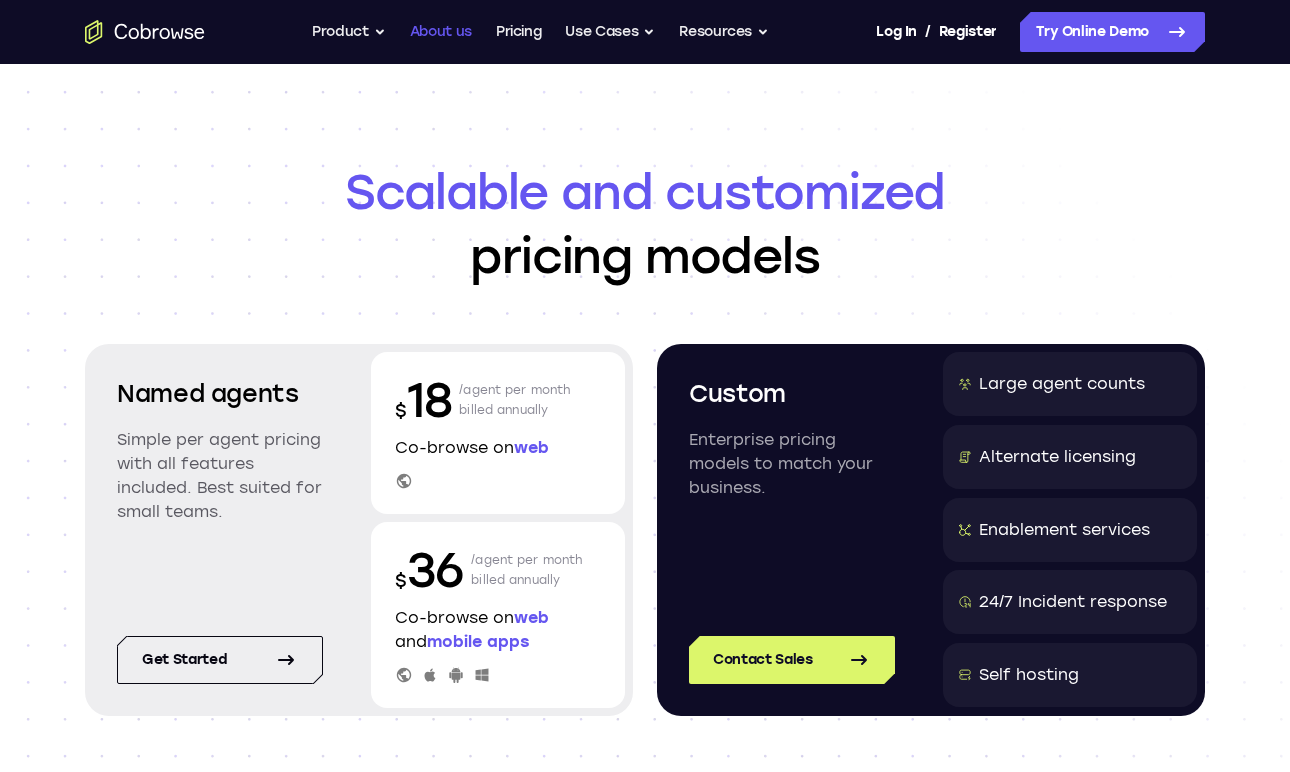 click on "About us" at bounding box center (441, 32) 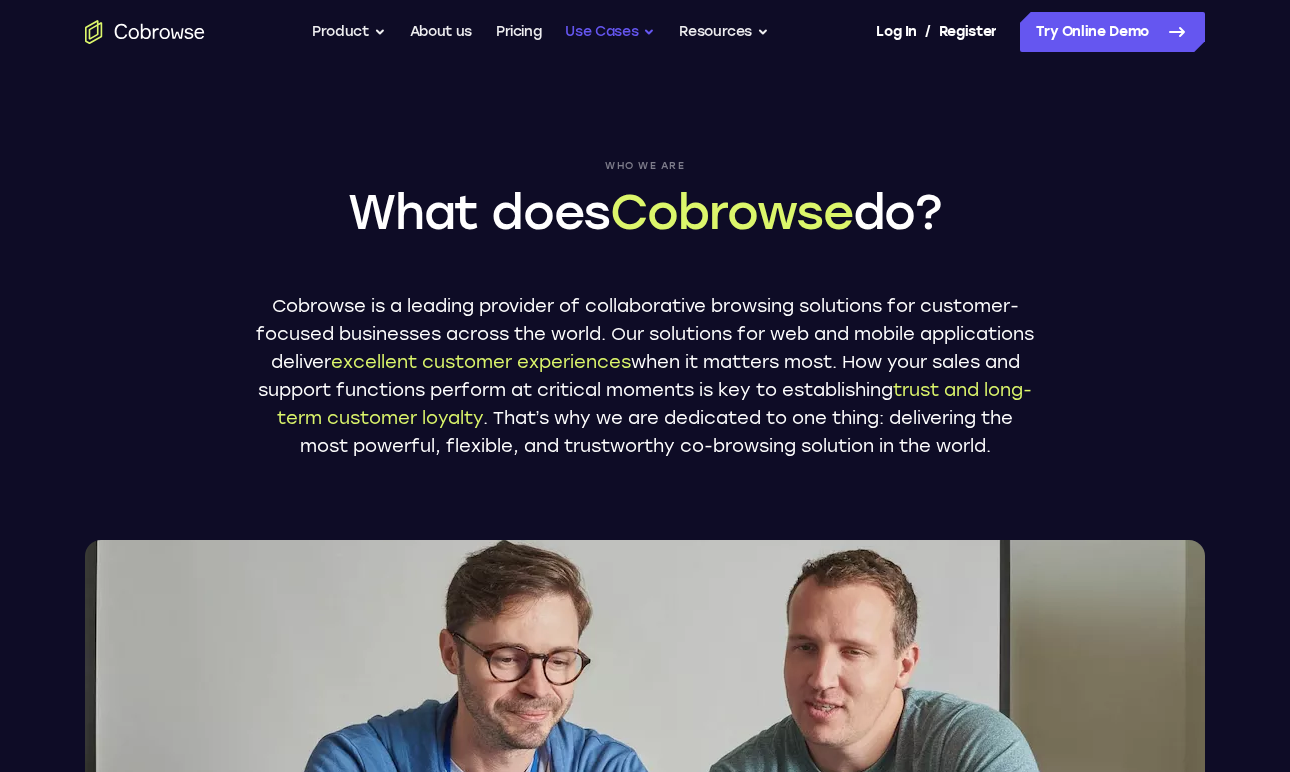 scroll, scrollTop: 0, scrollLeft: 0, axis: both 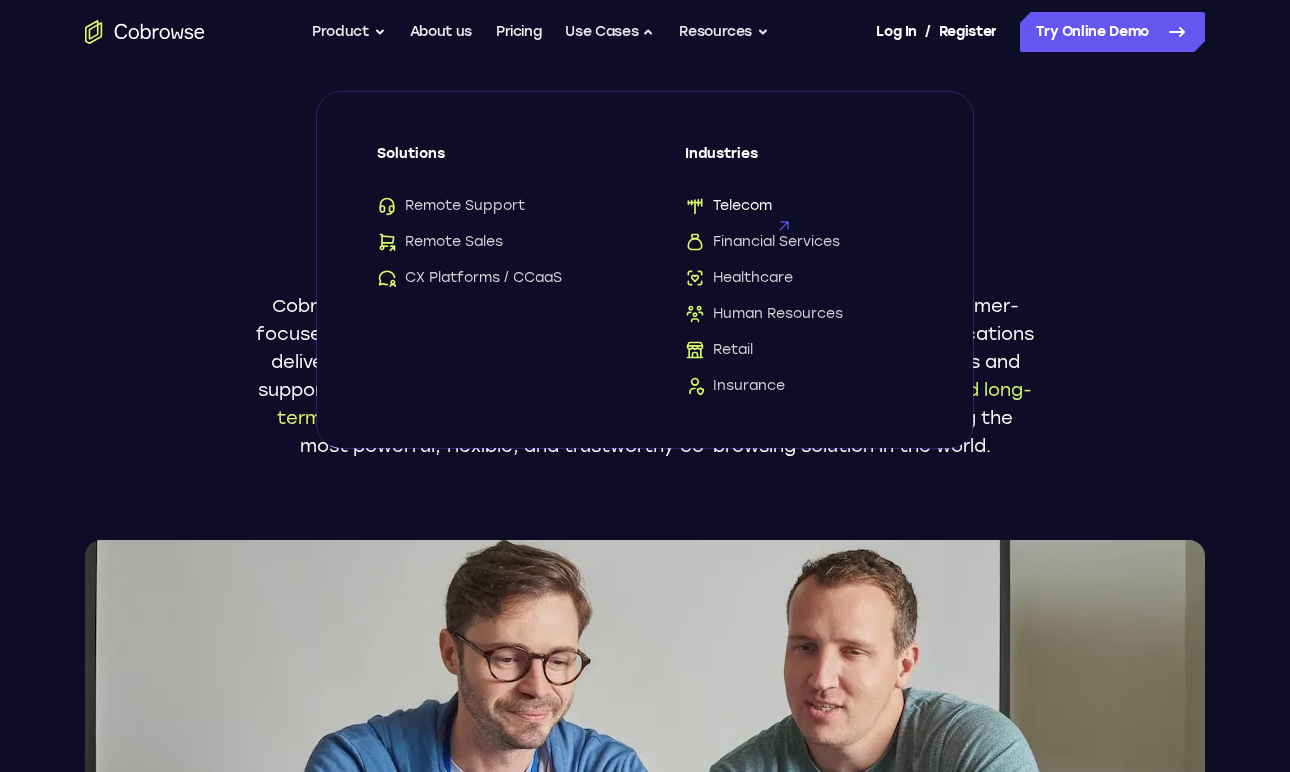 click on "Telecom" at bounding box center (728, 206) 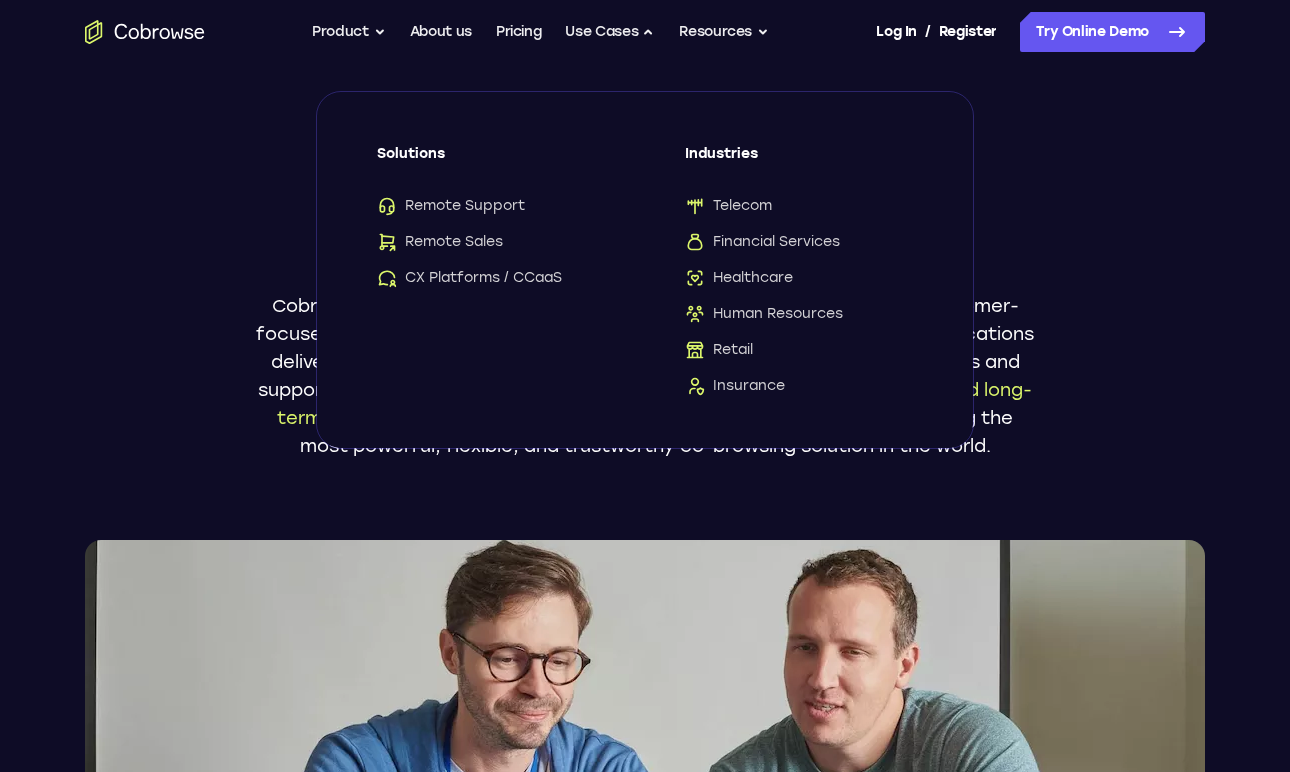 click on "Who we are   What does  Cobrowse  do?     Cobrowse is a leading provider of collaborative browsing solutions for customer-focused businesses across the world. Our solutions for web and mobile applications deliver  excellent customer experiences  when it matters most. How your sales and support functions perform at critical moments is key to establishing  trust and long-term customer loyalty . That’s why we are dedicated to one thing: delivering the most powerful, flexible, and trustworthy co-browsing solution in the world." at bounding box center (645, 487) 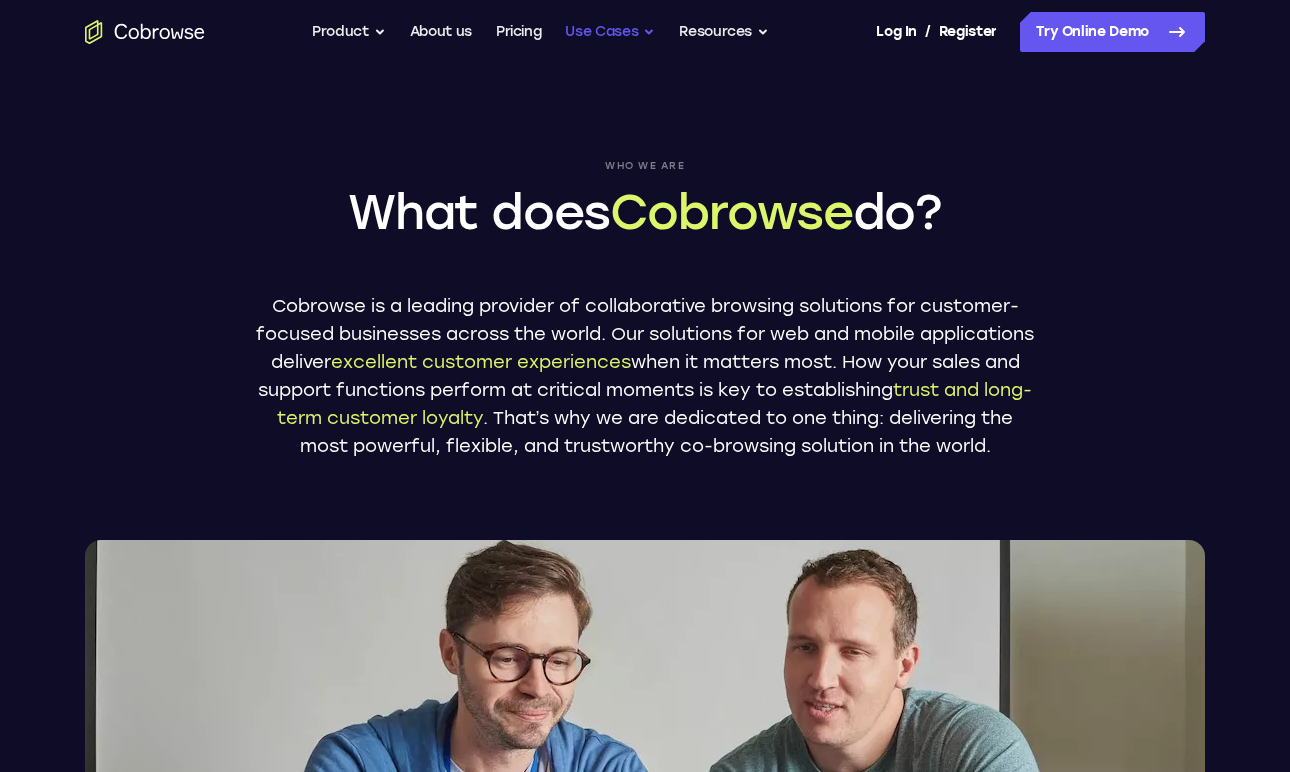 click on "Use Cases" at bounding box center [610, 32] 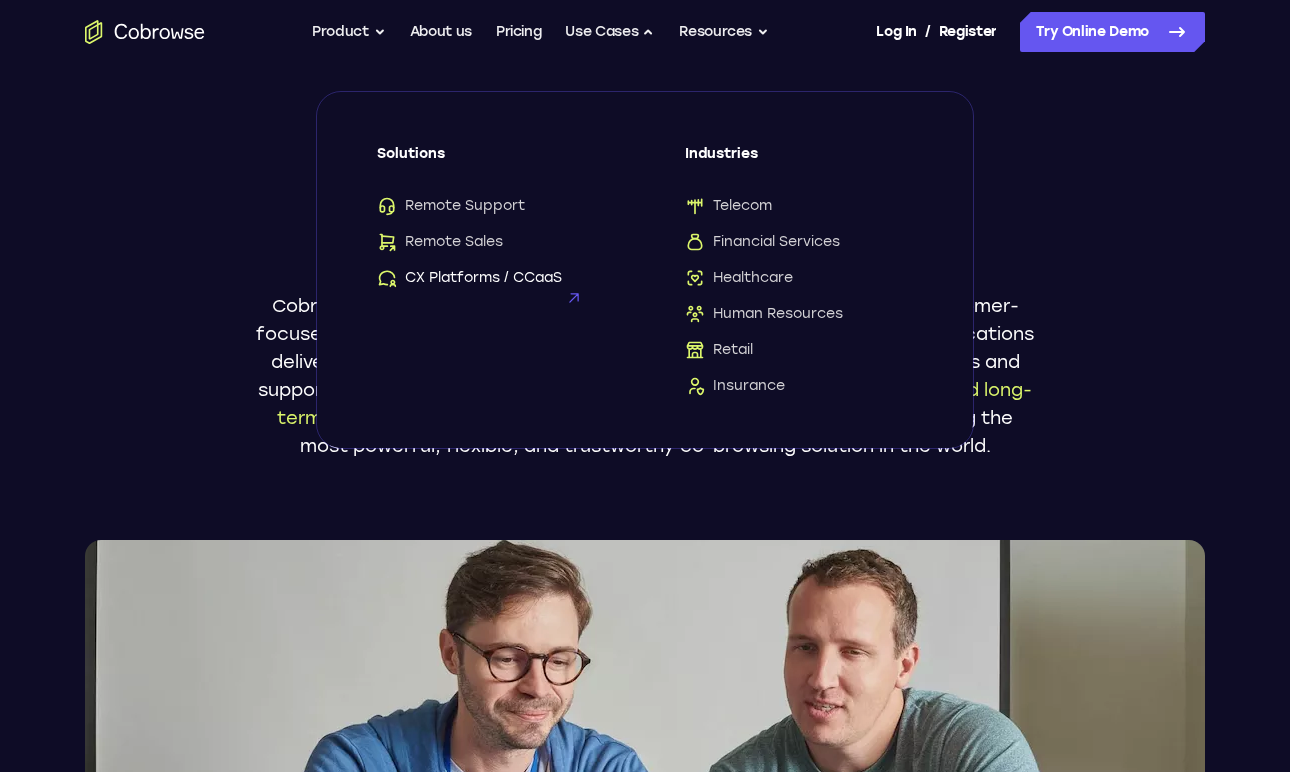 click on "CX Platforms / CCaaS" at bounding box center (469, 278) 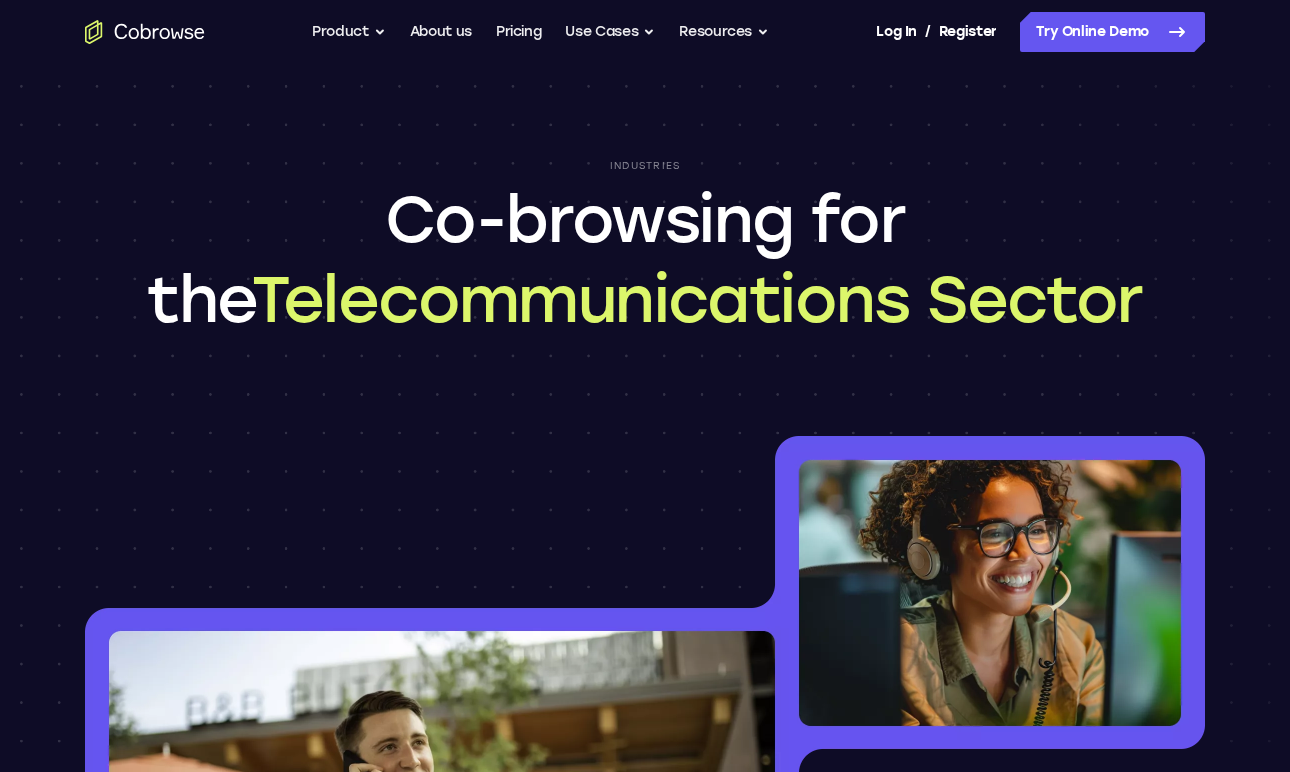 scroll, scrollTop: 0, scrollLeft: 0, axis: both 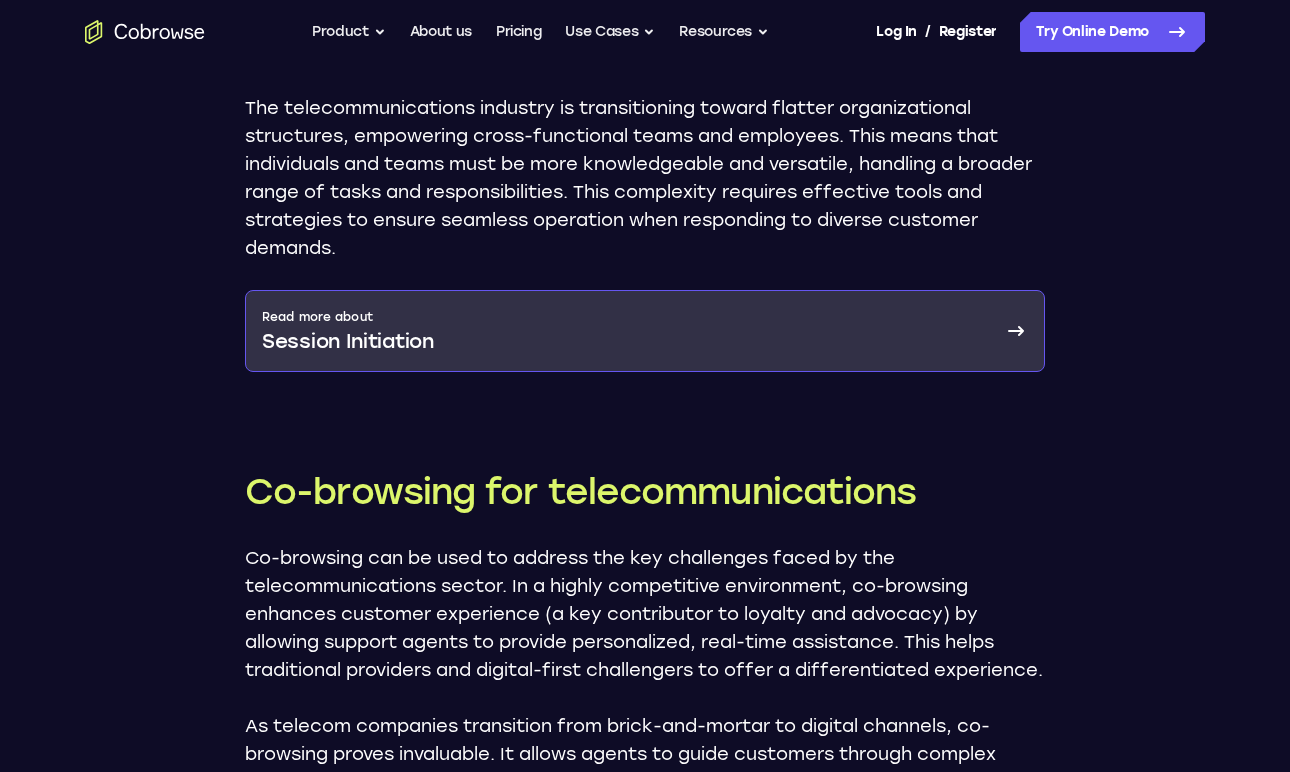 click on "Read more about   Session Initiation" at bounding box center [645, 331] 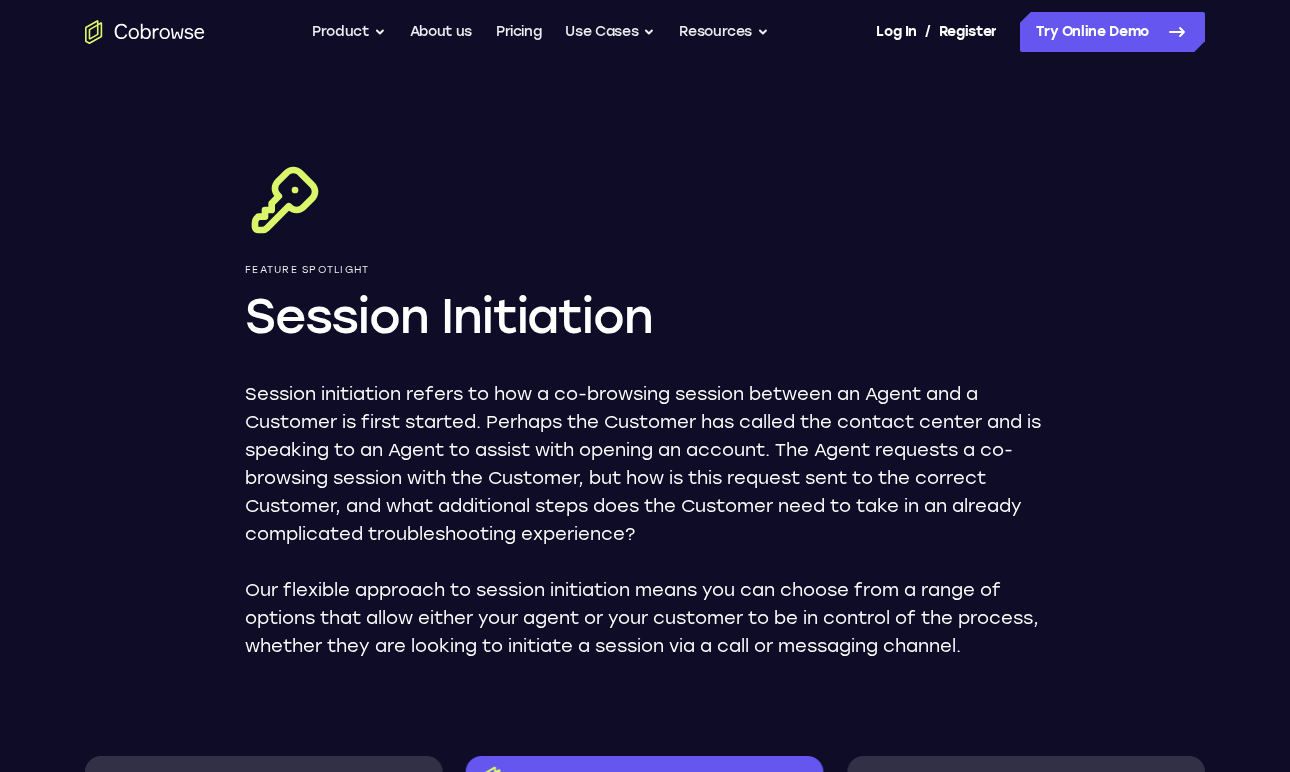 scroll, scrollTop: 0, scrollLeft: 0, axis: both 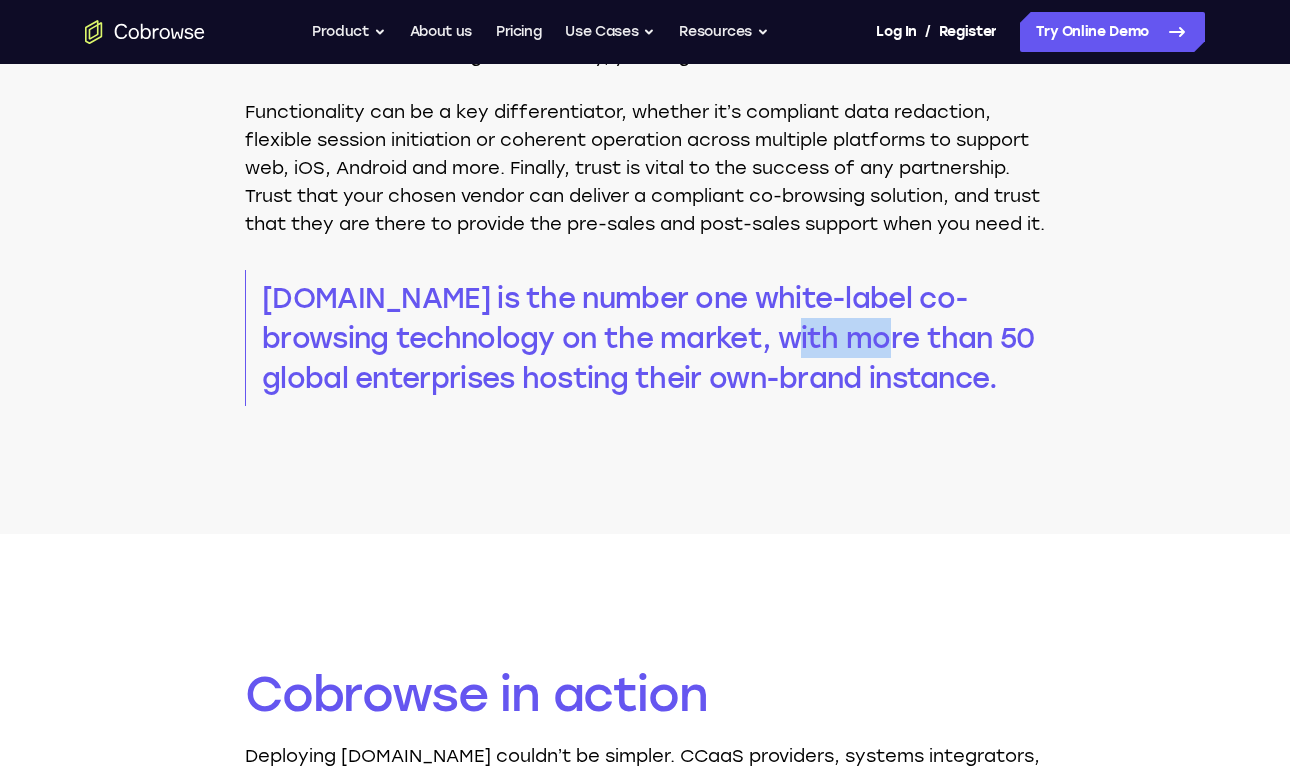 drag, startPoint x: 694, startPoint y: 365, endPoint x: 787, endPoint y: 382, distance: 94.54099 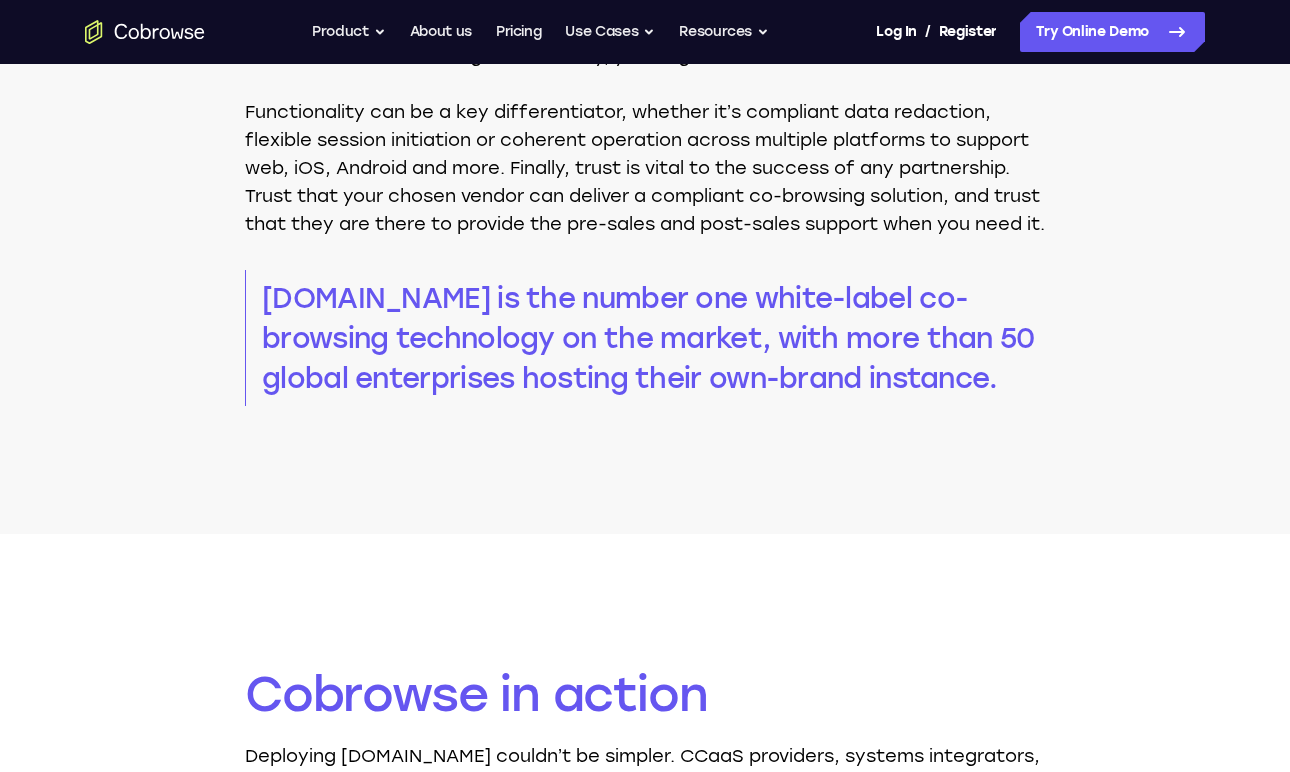 click on "Cobrowse.io is the number one white-label co-browsing technology on the market, with more than 50 global enterprises hosting their own-brand instance." at bounding box center [653, 338] 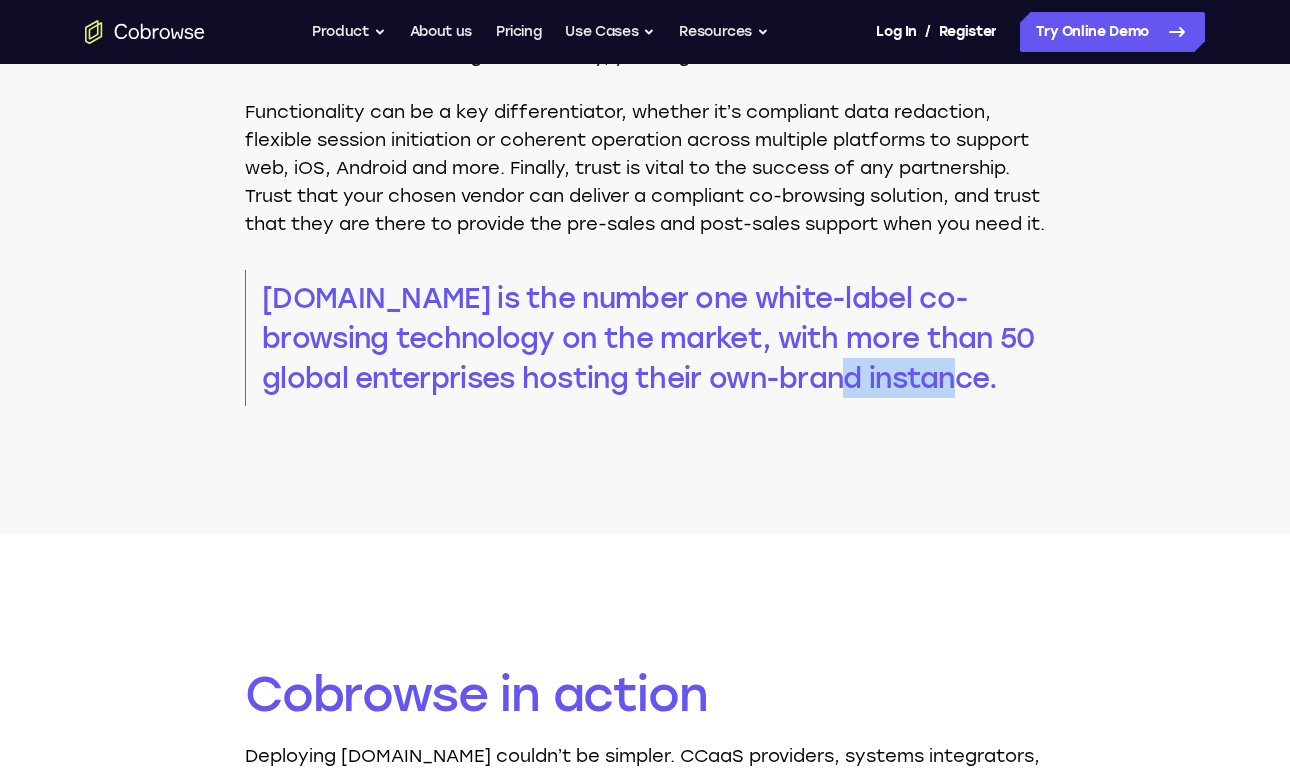 click on "Cobrowse.io is the number one white-label co-browsing technology on the market, with more than 50 global enterprises hosting their own-brand instance." at bounding box center [653, 338] 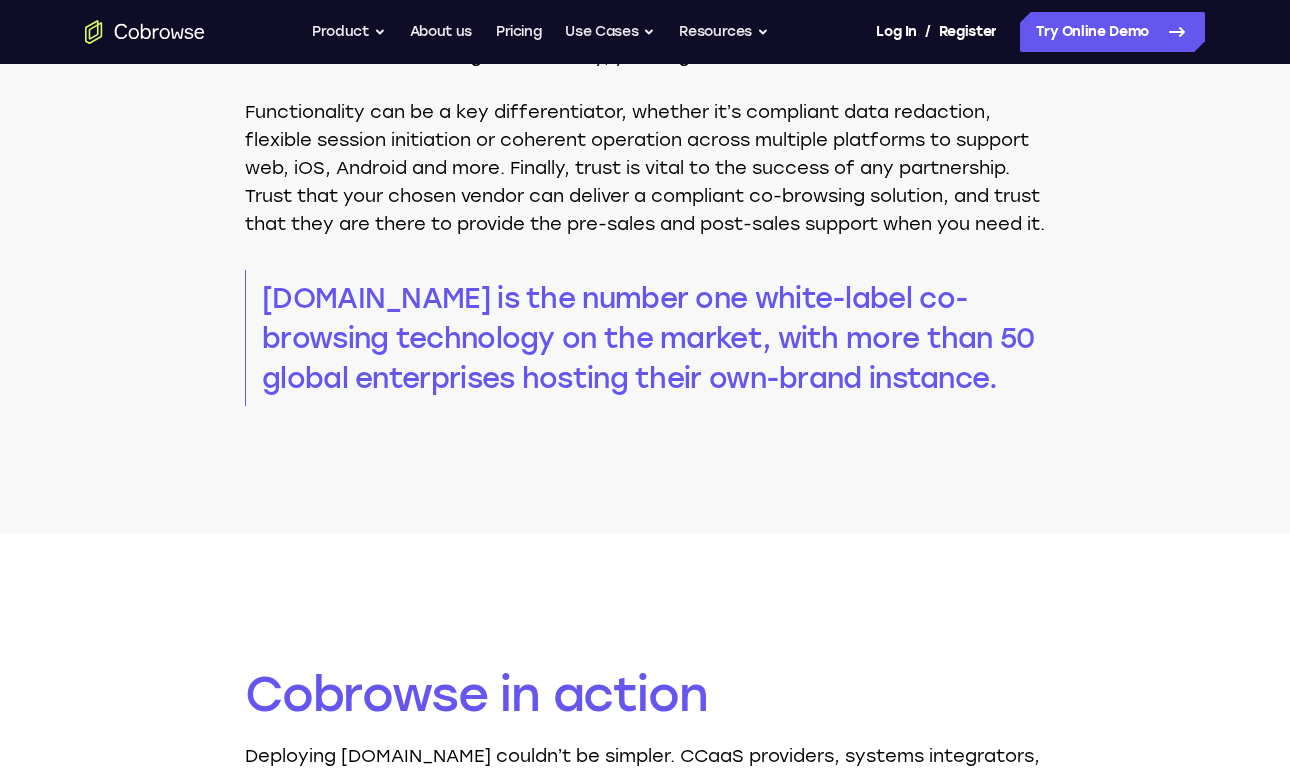 click on "The problem   Demand for Cobrowse       The business case for co-browsing is well-established. With proven benefits for customers and agents alike, co-browsing functionality has become a mainstay of nearly every contact center tender request. For Customer Experience (CX) service providers, offering co-browsing functionality has become a prerequisite, and seamless integration with existing platforms is essential.                   The solution   Market-leading technology       Implemented well, co-browsing can enhance the efficacy and efficiency of any CX and Contact Center as a Service (CCaaS) platform. Real-time, guided assistance is a powerful tool for agents to deliver exceptional customer service, reduce the handling time for complex engagements and enhance first-call resolution rates.               Cobrowse.io is the number one white-label co-browsing technology on the market, with more than 50 global enterprises hosting their own-brand instance." at bounding box center (645, -370) 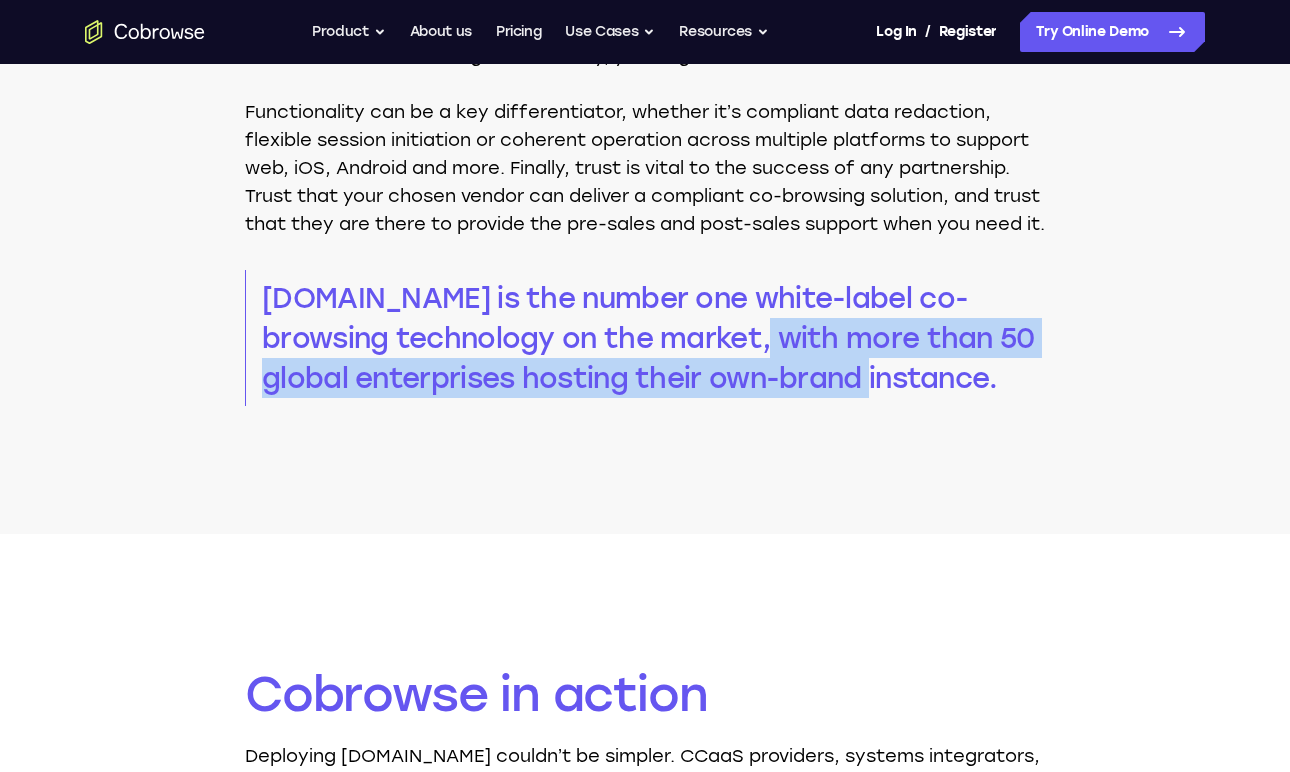 drag, startPoint x: 658, startPoint y: 363, endPoint x: 798, endPoint y: 394, distance: 143.39107 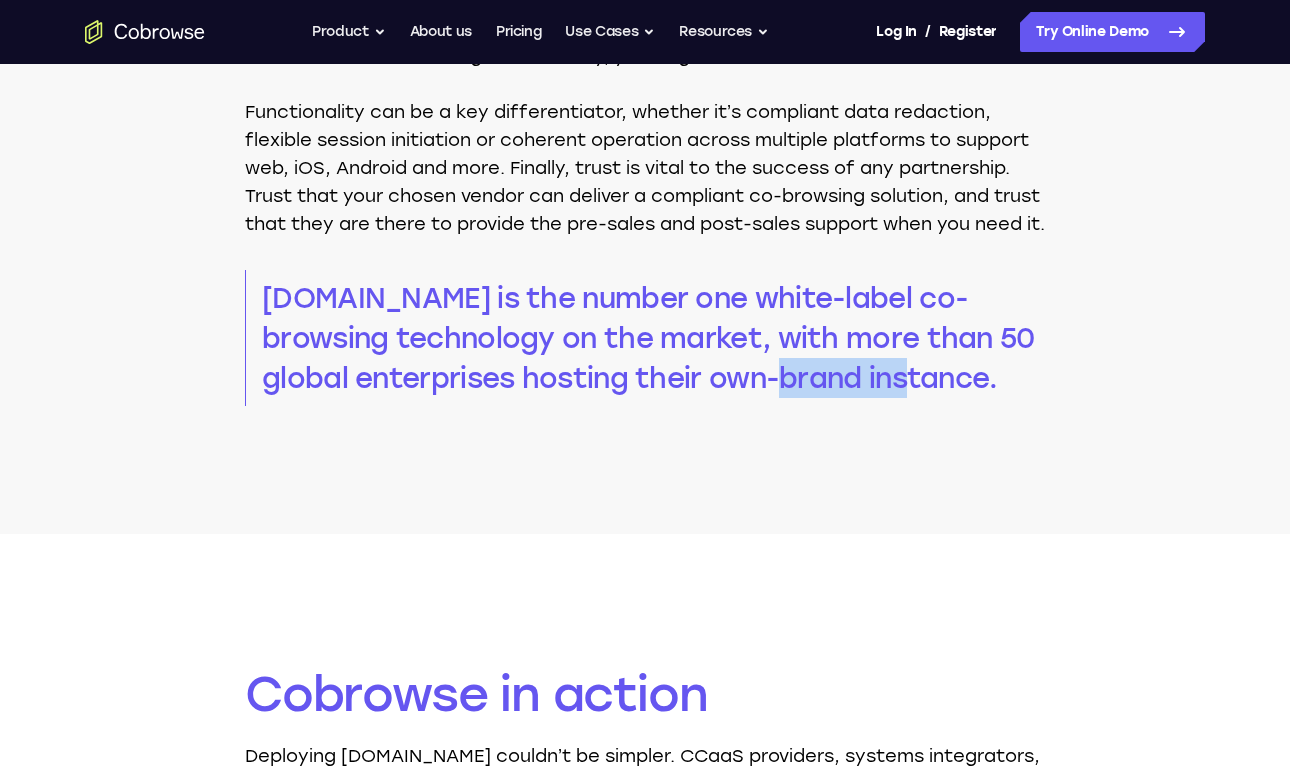 drag, startPoint x: 720, startPoint y: 399, endPoint x: 851, endPoint y: 410, distance: 131.46101 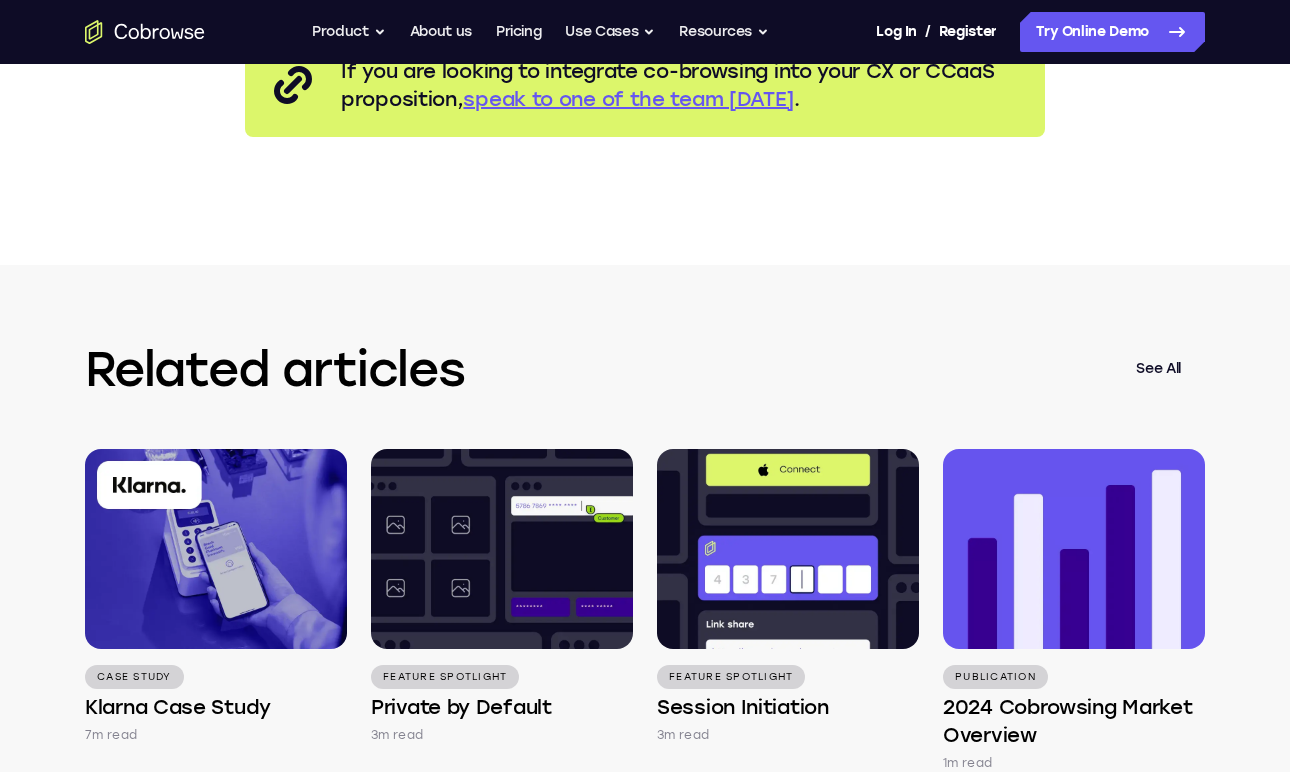 scroll, scrollTop: 4054, scrollLeft: 0, axis: vertical 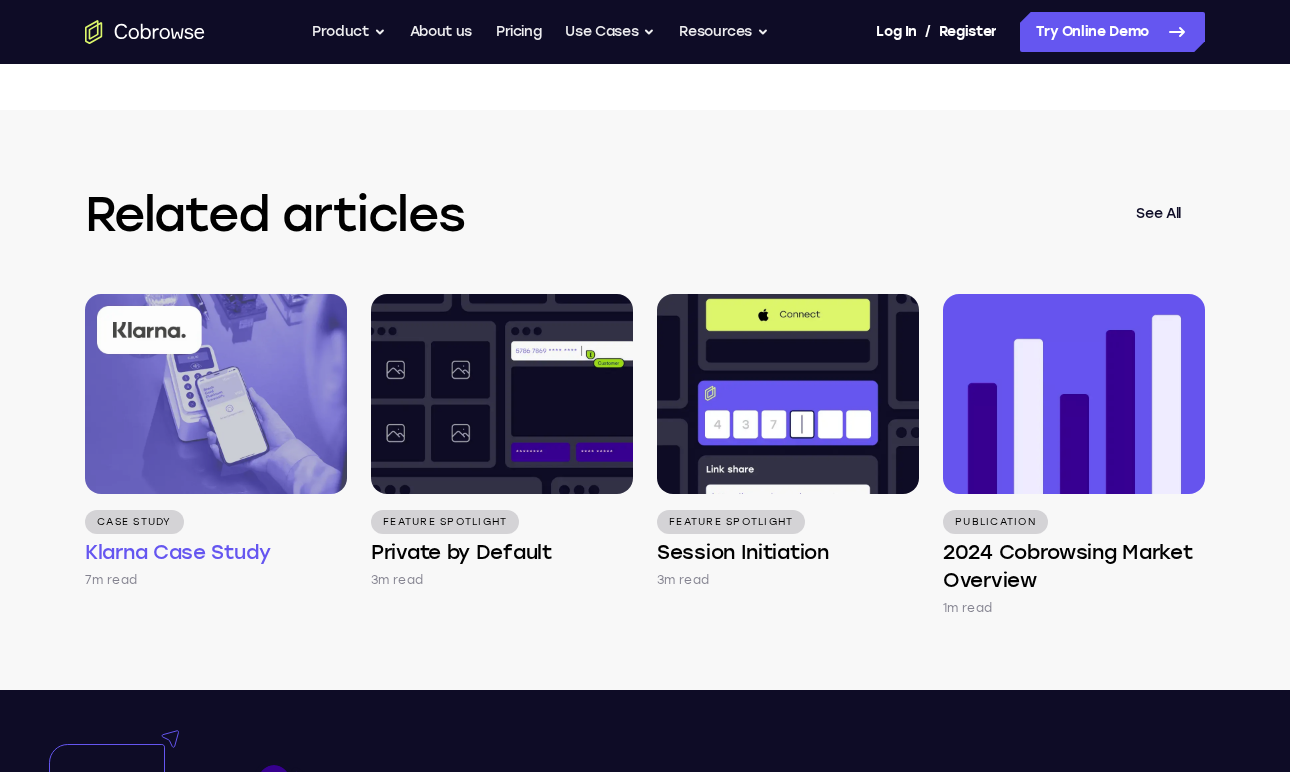 click at bounding box center (216, 394) 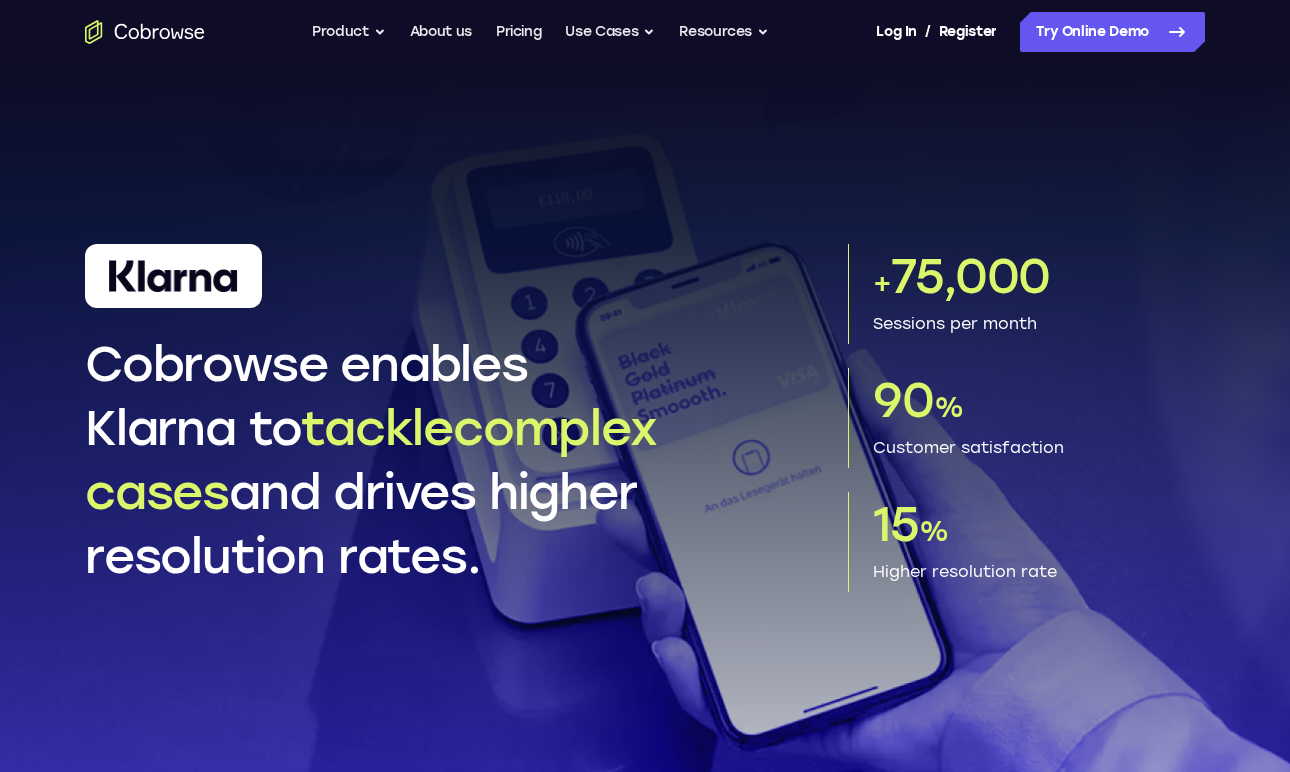 scroll, scrollTop: 0, scrollLeft: 0, axis: both 